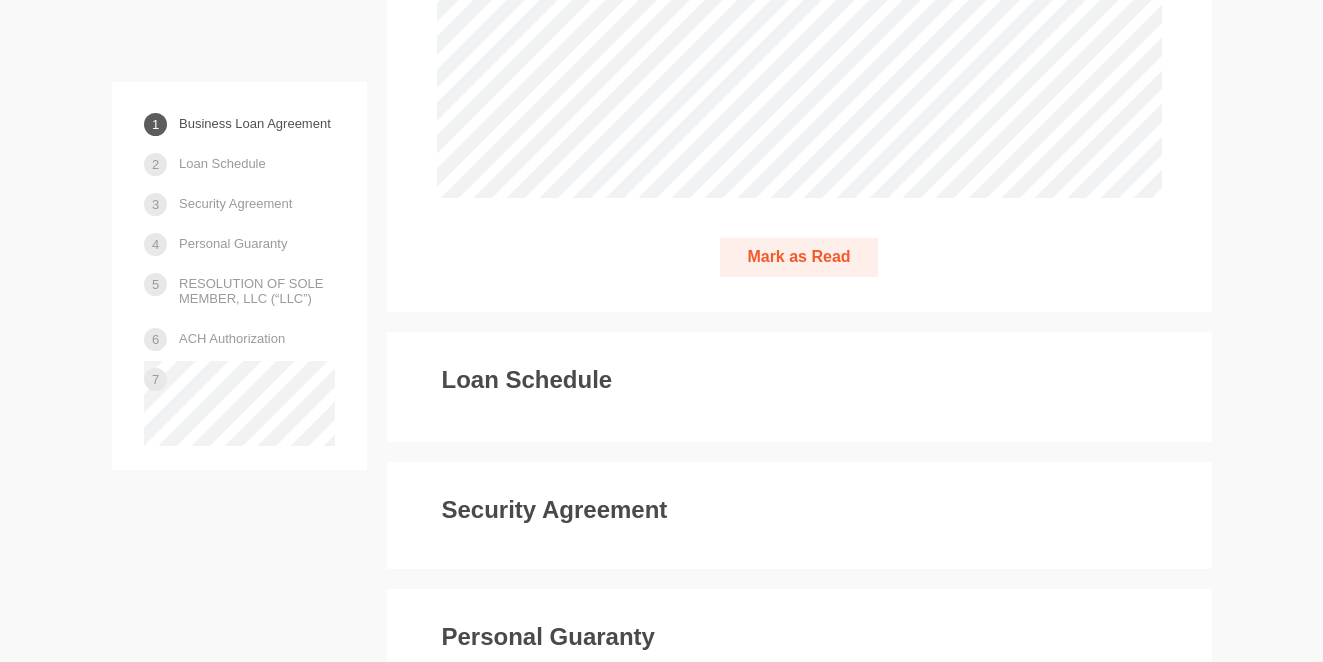 scroll, scrollTop: 4484, scrollLeft: 0, axis: vertical 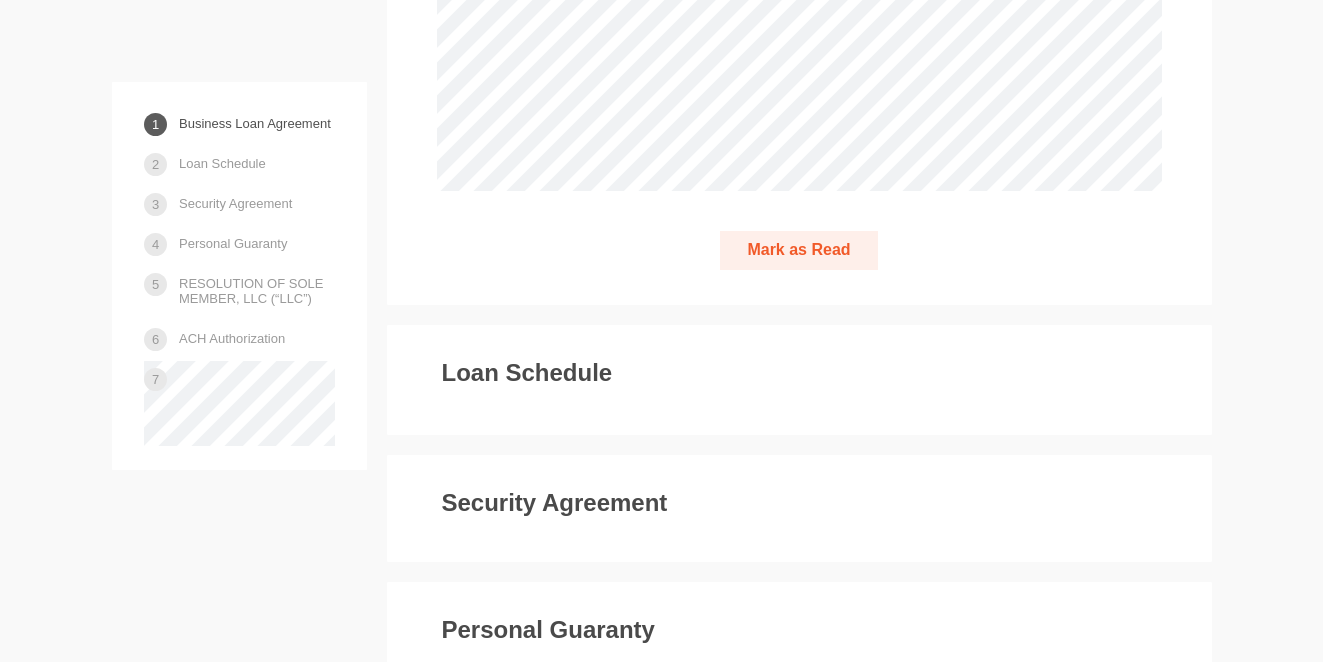 click on "Mark as Read" at bounding box center [798, 250] 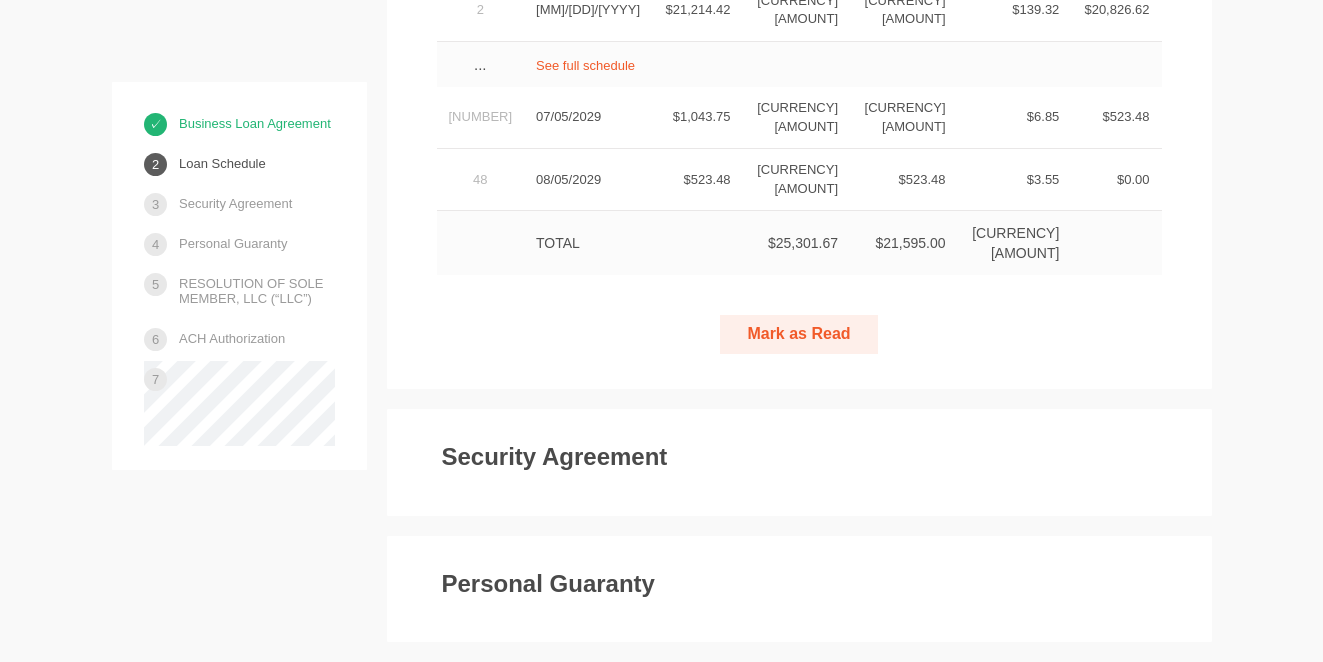 scroll, scrollTop: 5456, scrollLeft: 0, axis: vertical 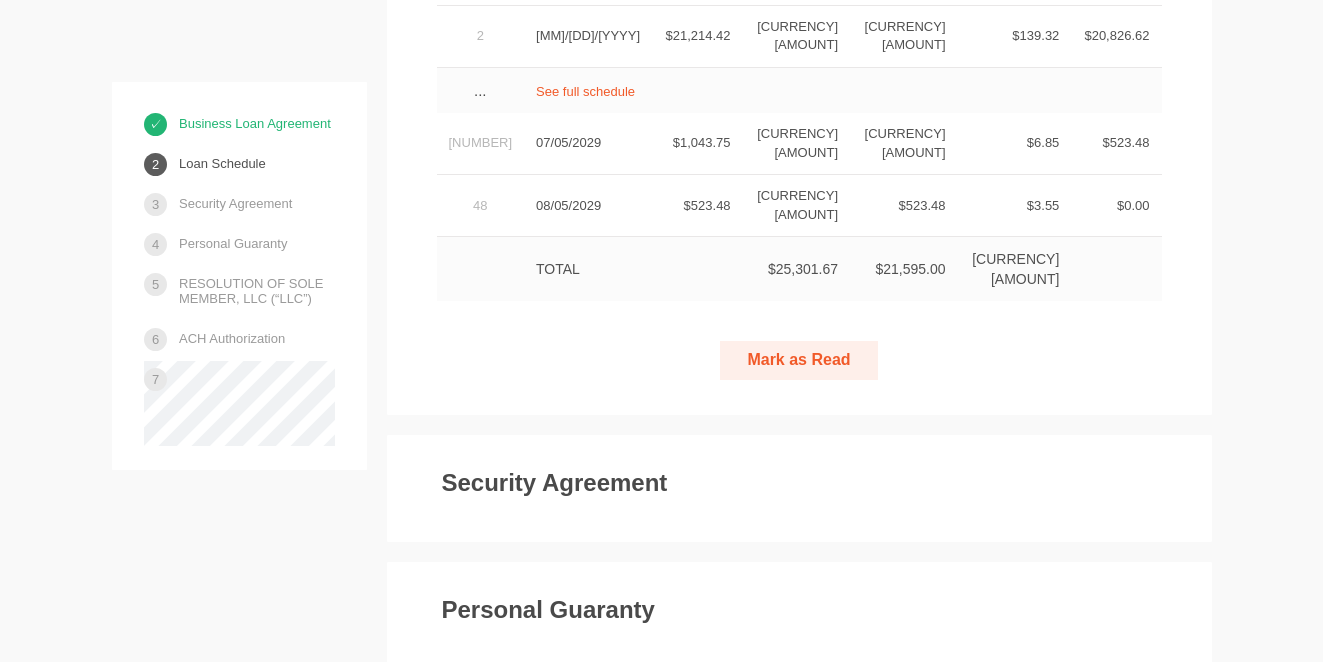 click on "Mark as Read" at bounding box center (798, 360) 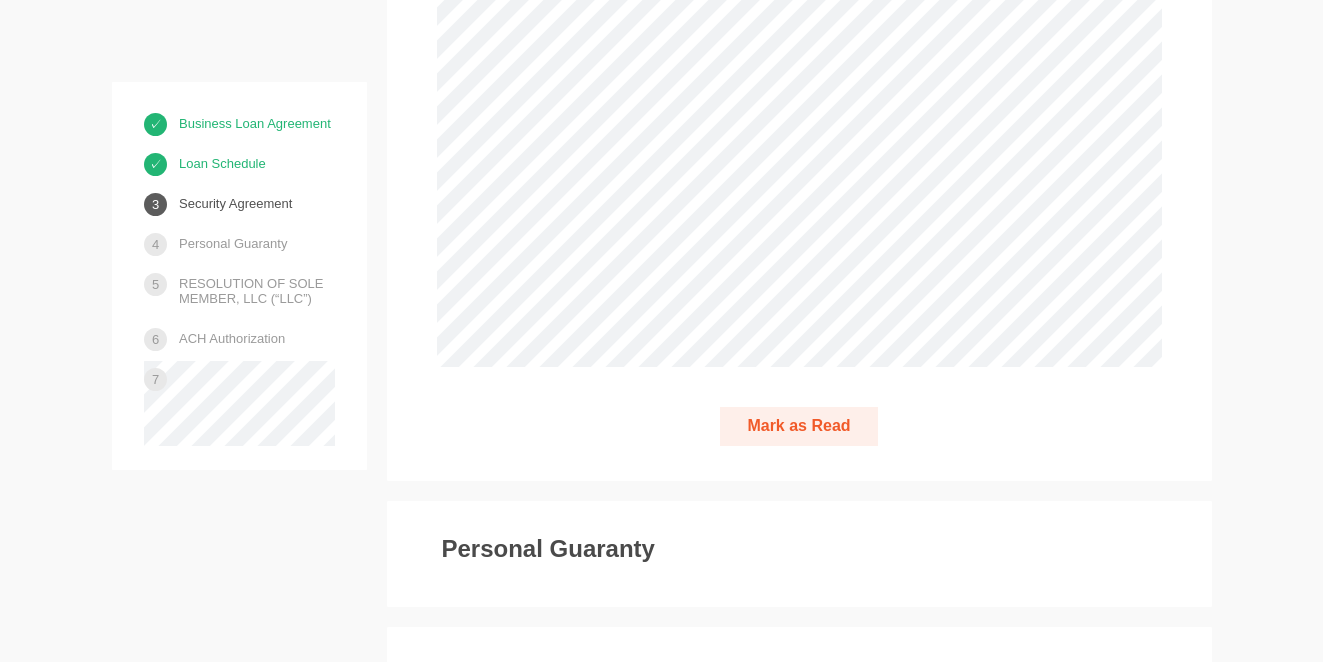 scroll, scrollTop: 7990, scrollLeft: 0, axis: vertical 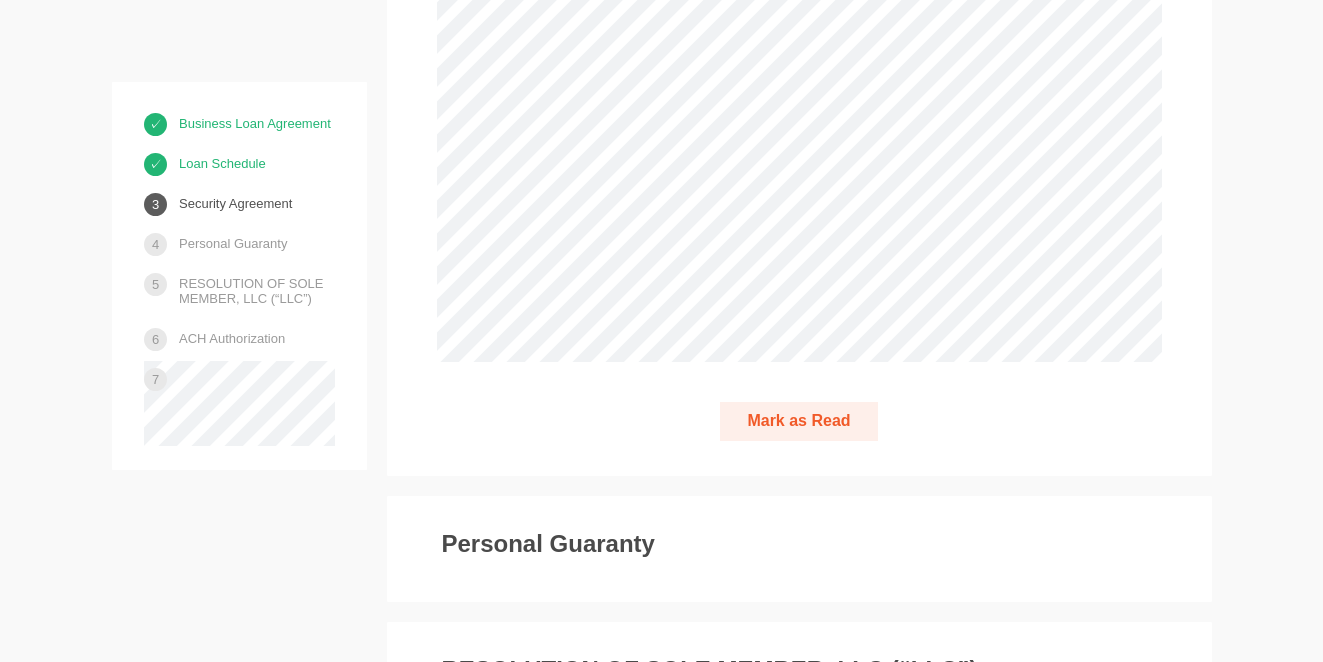 click on "Mark as Read" at bounding box center [798, 421] 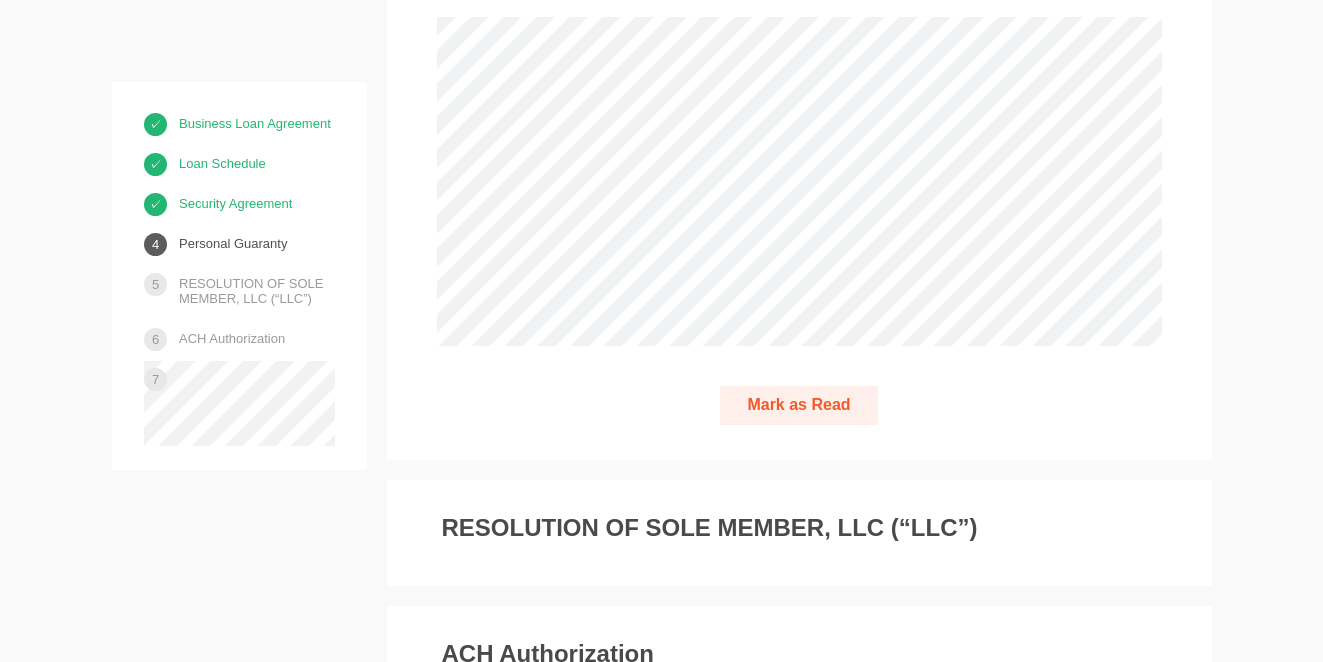 scroll, scrollTop: 10749, scrollLeft: 0, axis: vertical 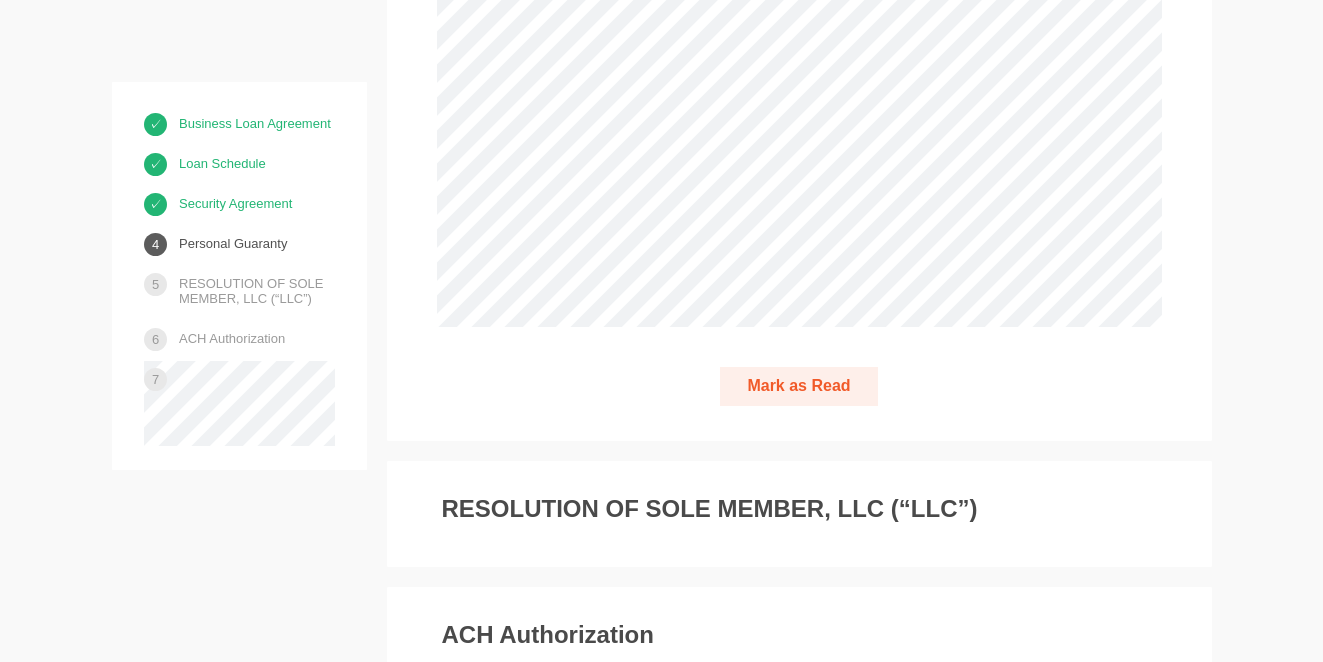 click on "Mark as Read" at bounding box center (798, 386) 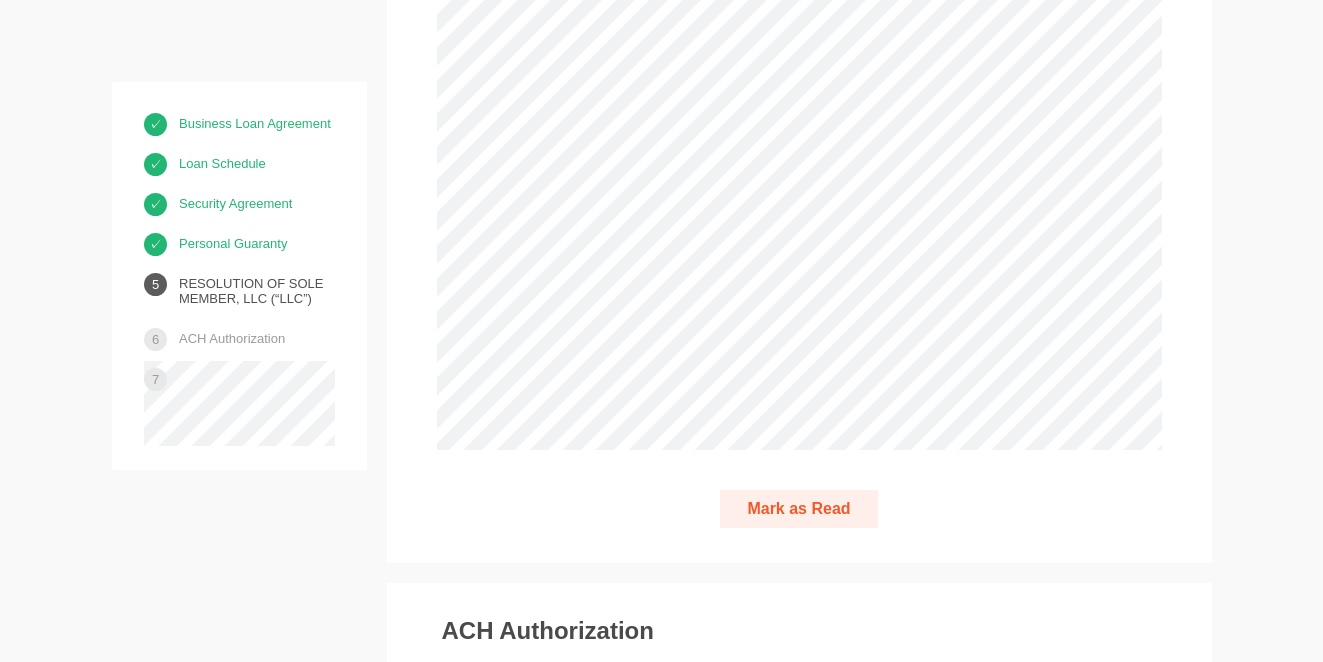 scroll, scrollTop: 11824, scrollLeft: 0, axis: vertical 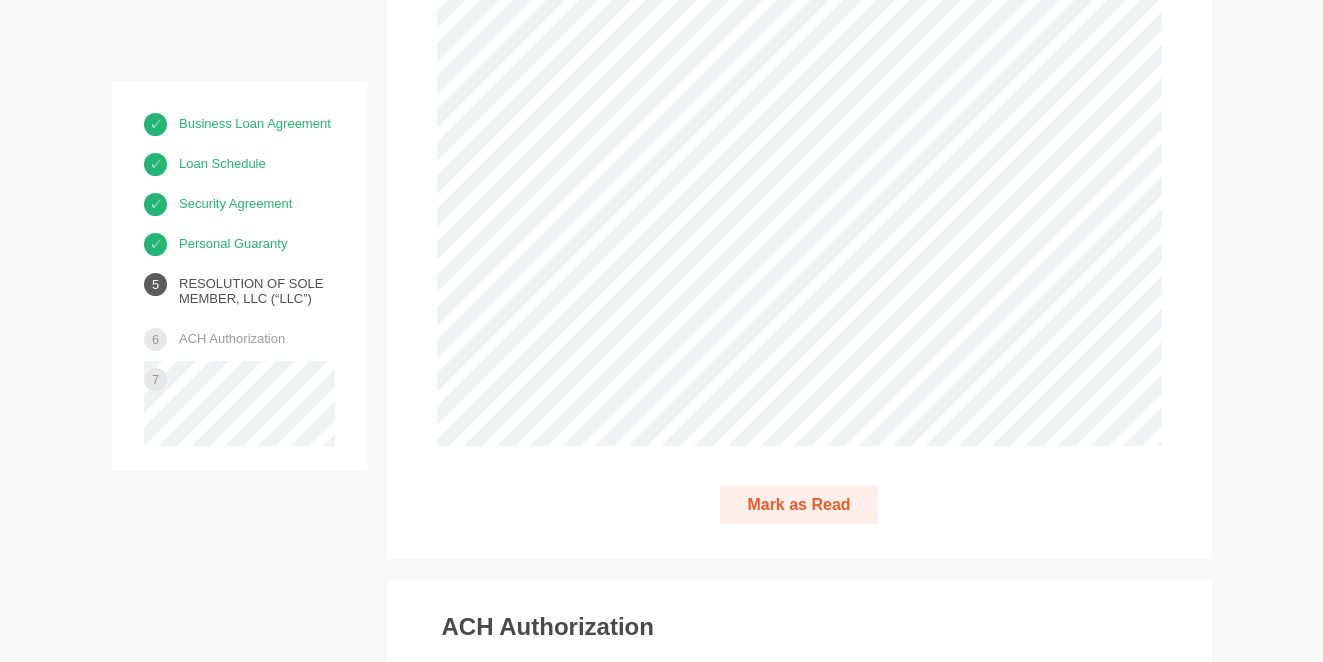 click on "Mark as Read" at bounding box center [798, 505] 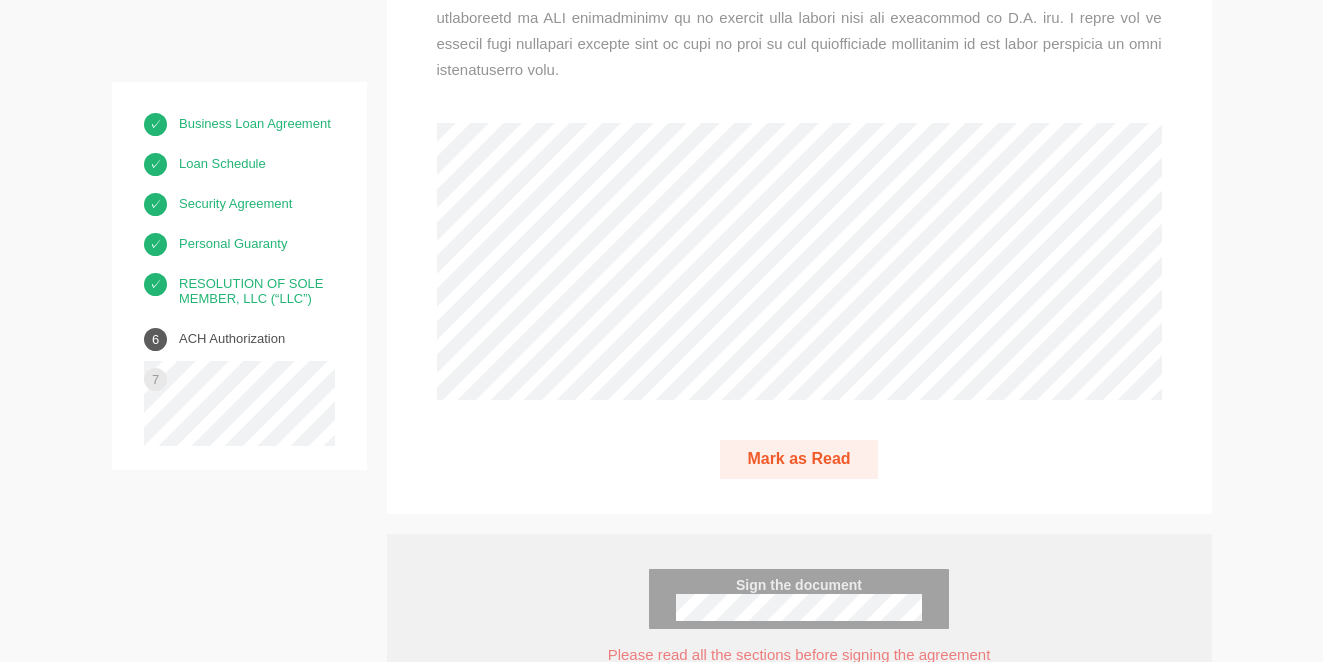 scroll, scrollTop: 12961, scrollLeft: 0, axis: vertical 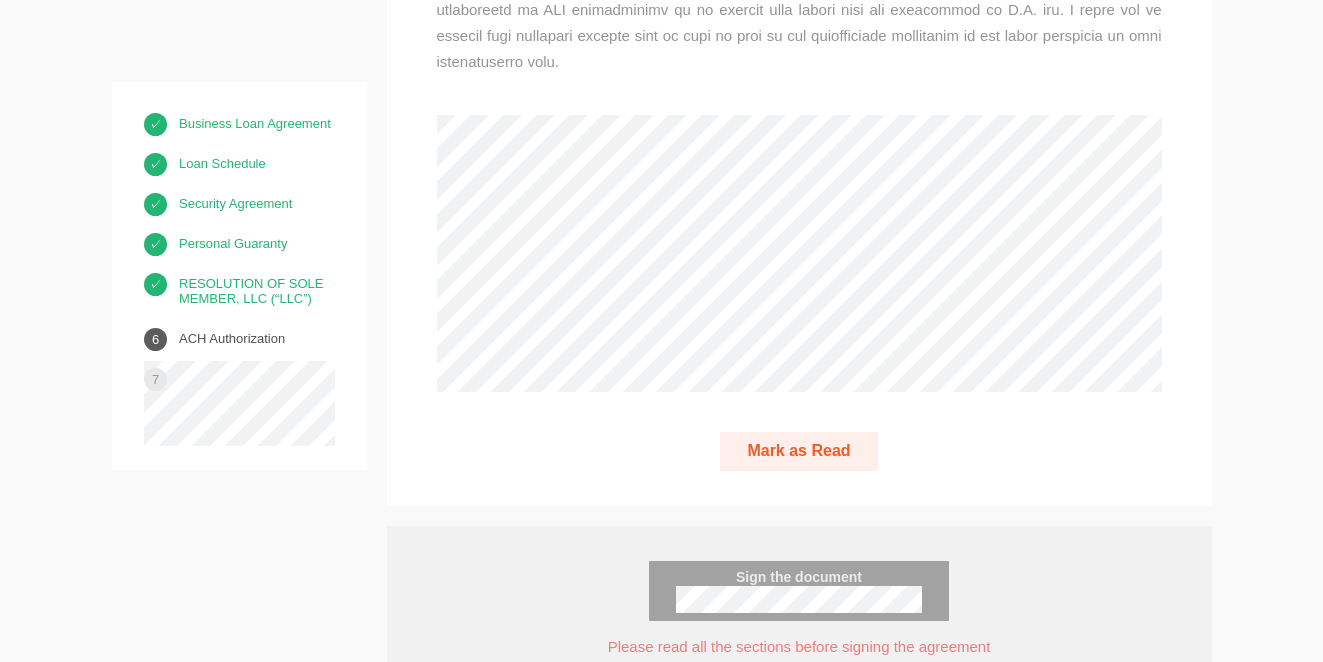 click on "Mark as Read" at bounding box center [798, 451] 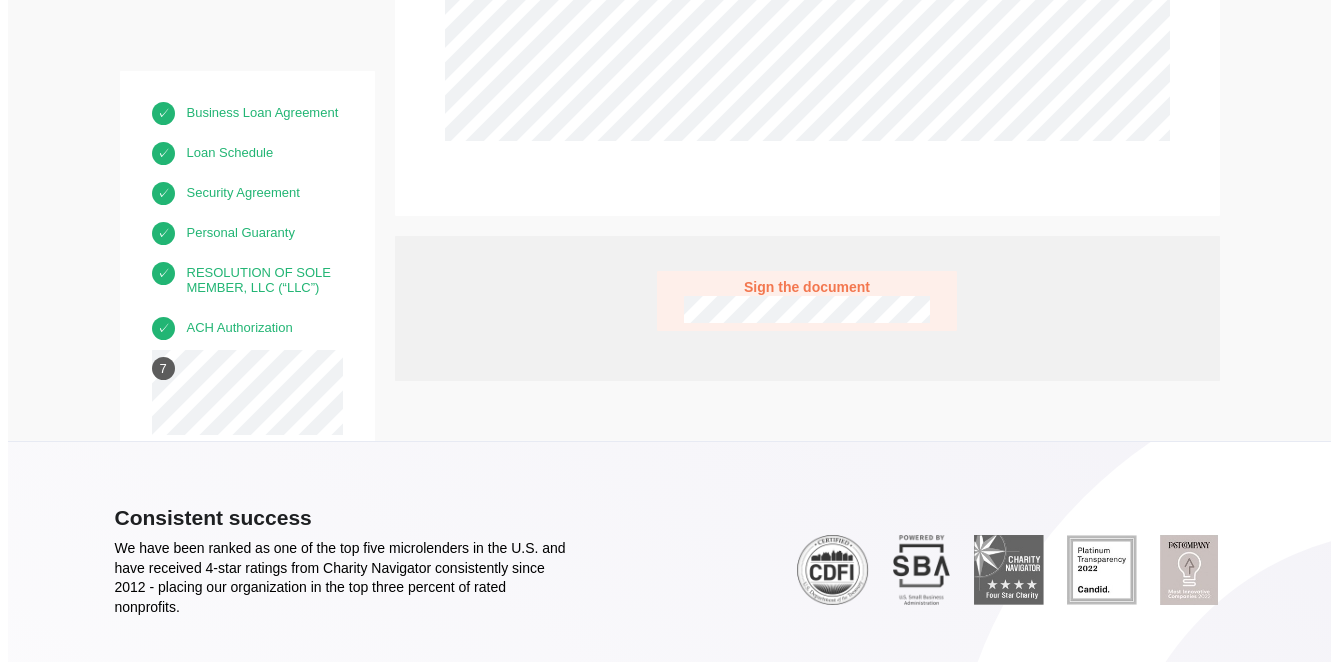 scroll, scrollTop: 13192, scrollLeft: 0, axis: vertical 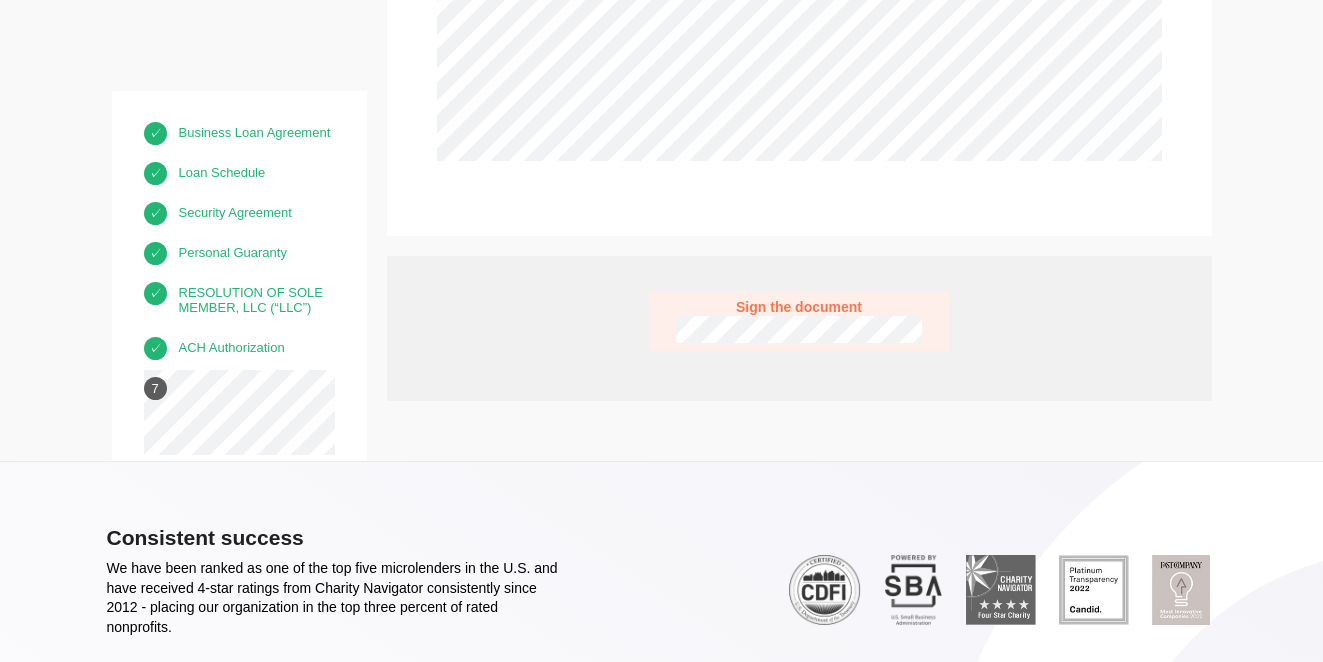 click on "Sign the document" at bounding box center (799, 307) 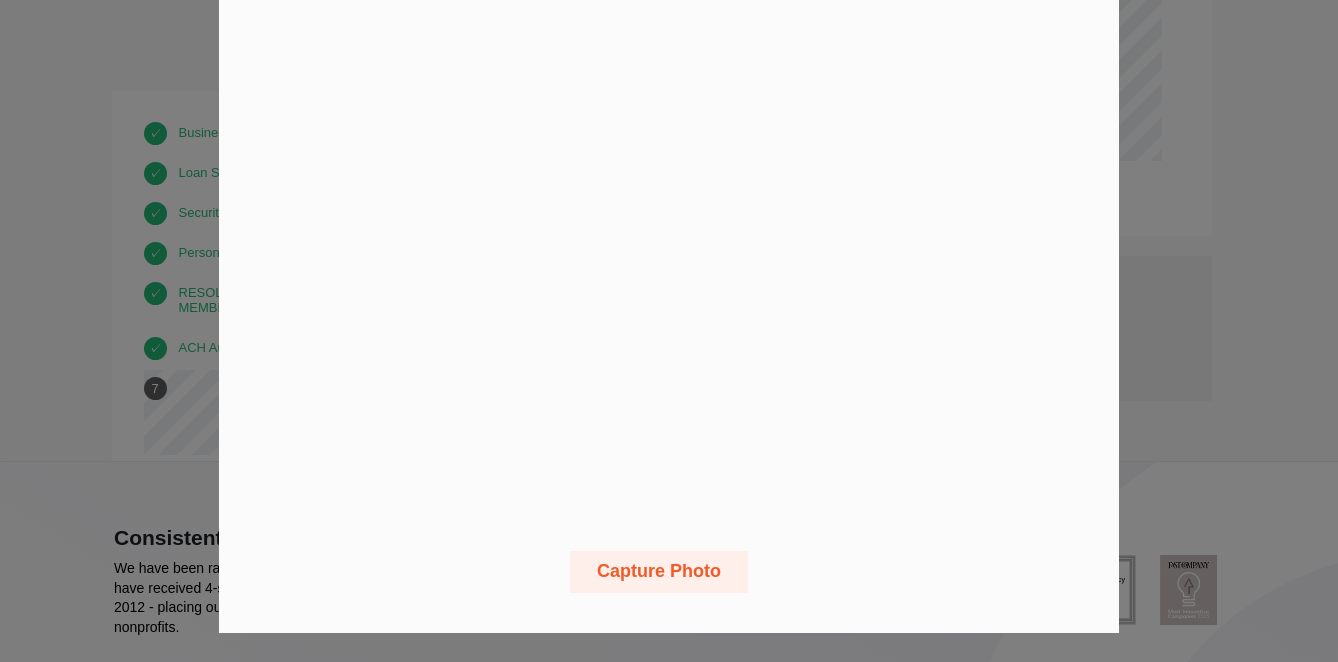 scroll, scrollTop: 76, scrollLeft: 0, axis: vertical 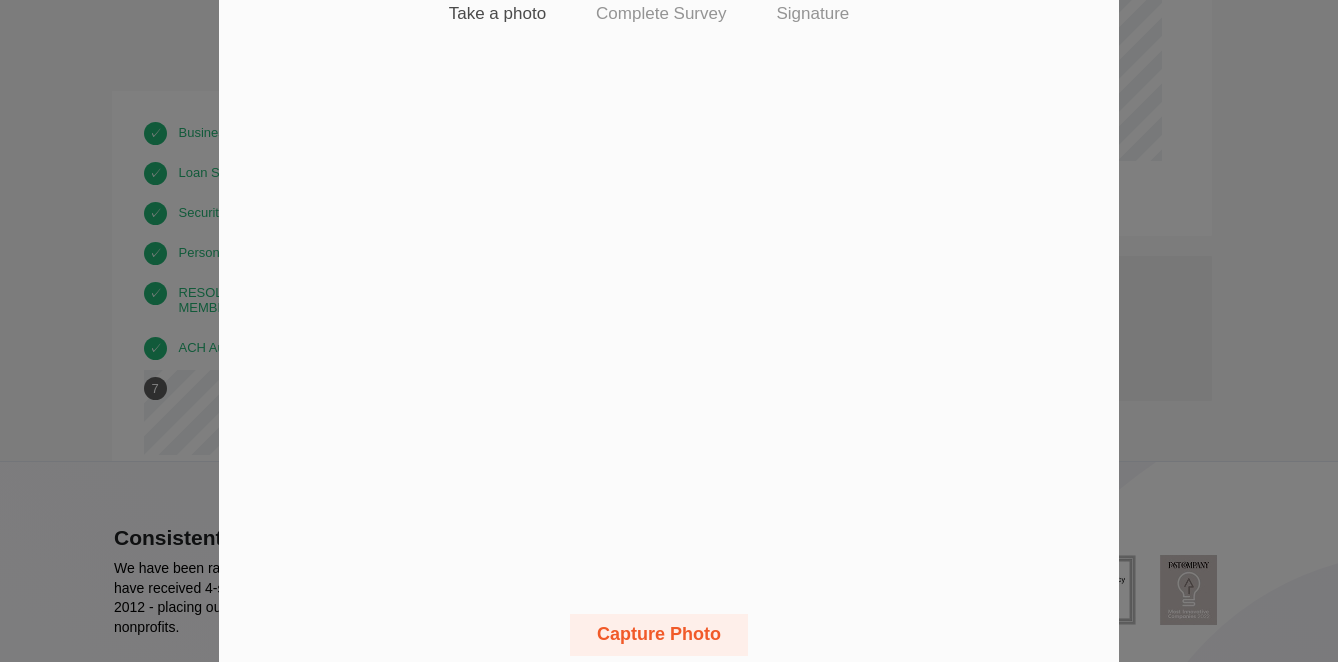 click on "Capture Photo" at bounding box center (659, 635) 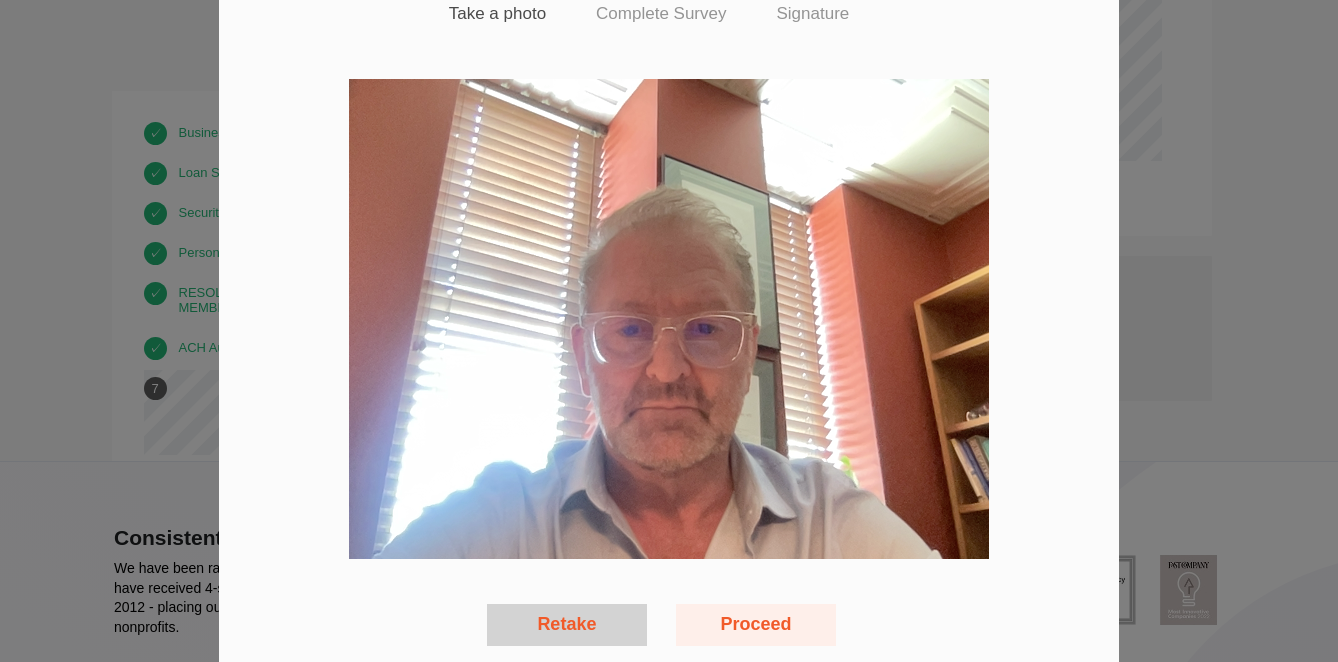 click on "Proceed" at bounding box center [756, 625] 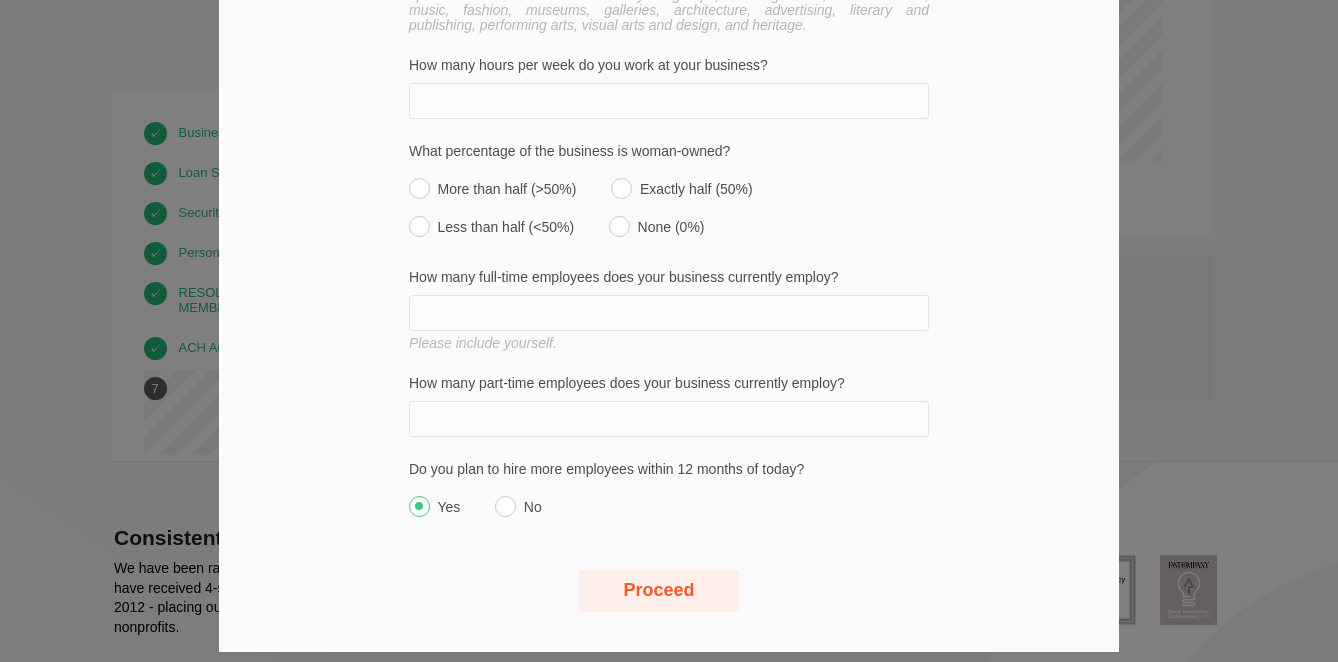 scroll, scrollTop: 1615, scrollLeft: 0, axis: vertical 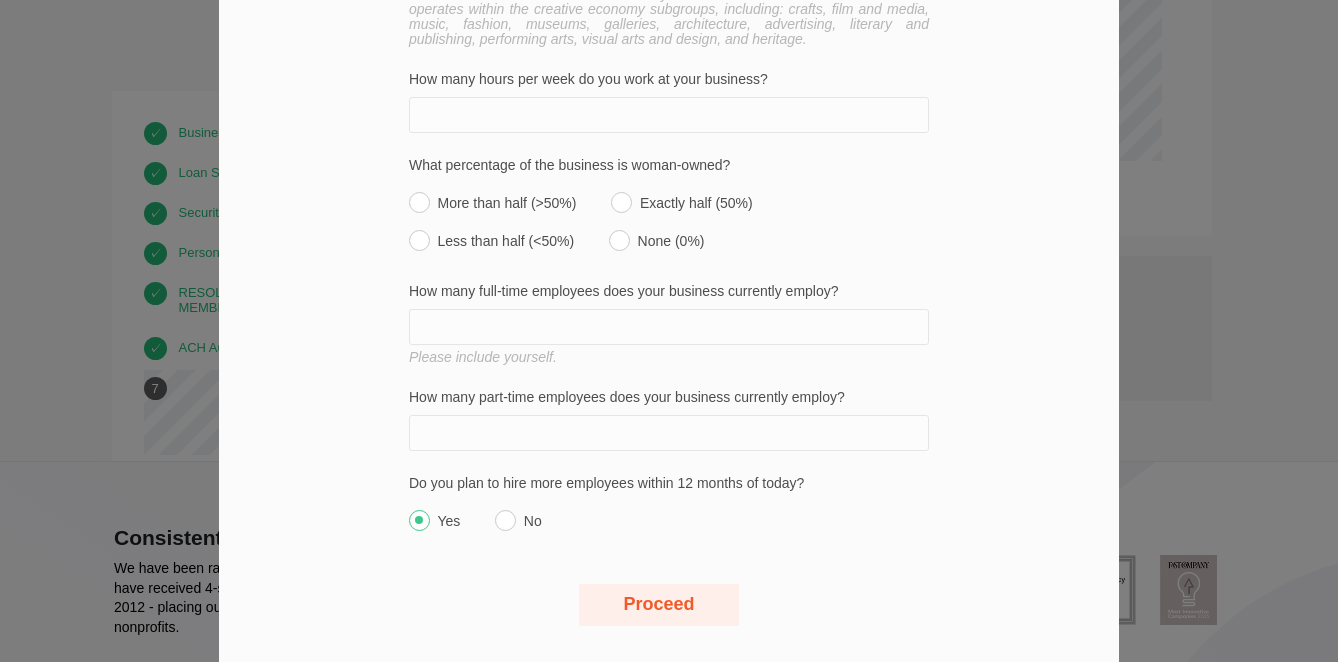 click on "Proceed" at bounding box center [659, 605] 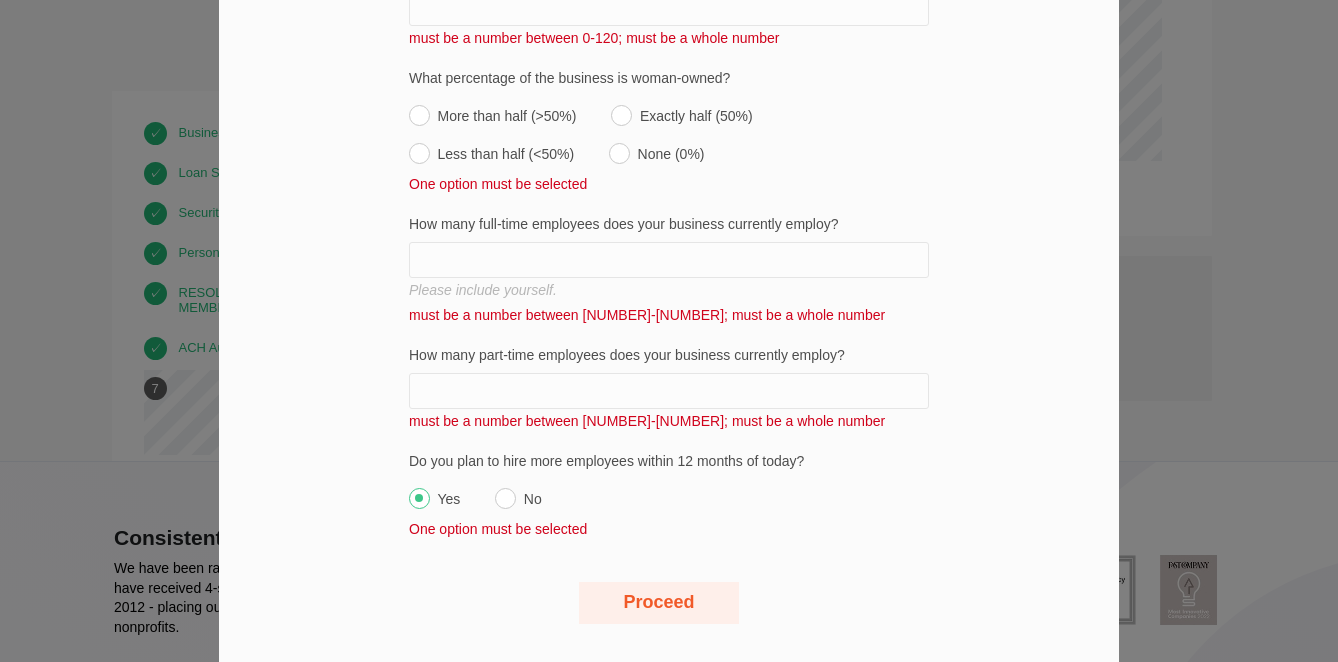 scroll, scrollTop: 2000, scrollLeft: 0, axis: vertical 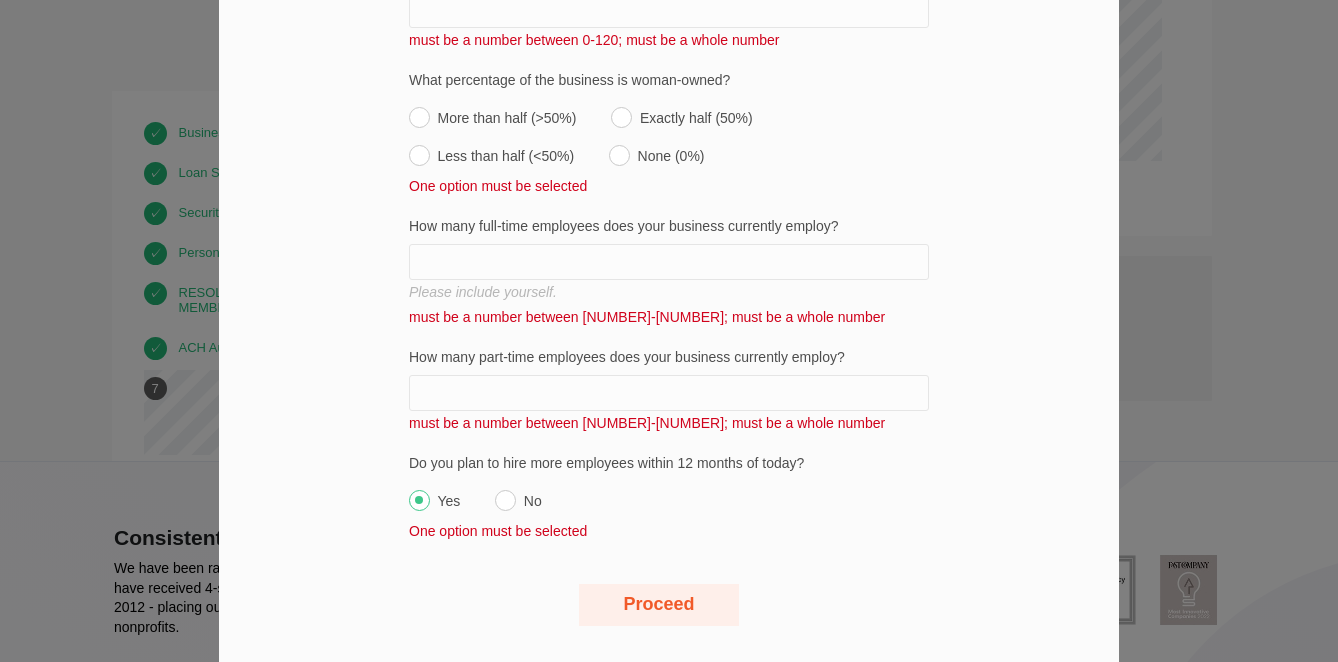 click on "Proceed" at bounding box center [659, 605] 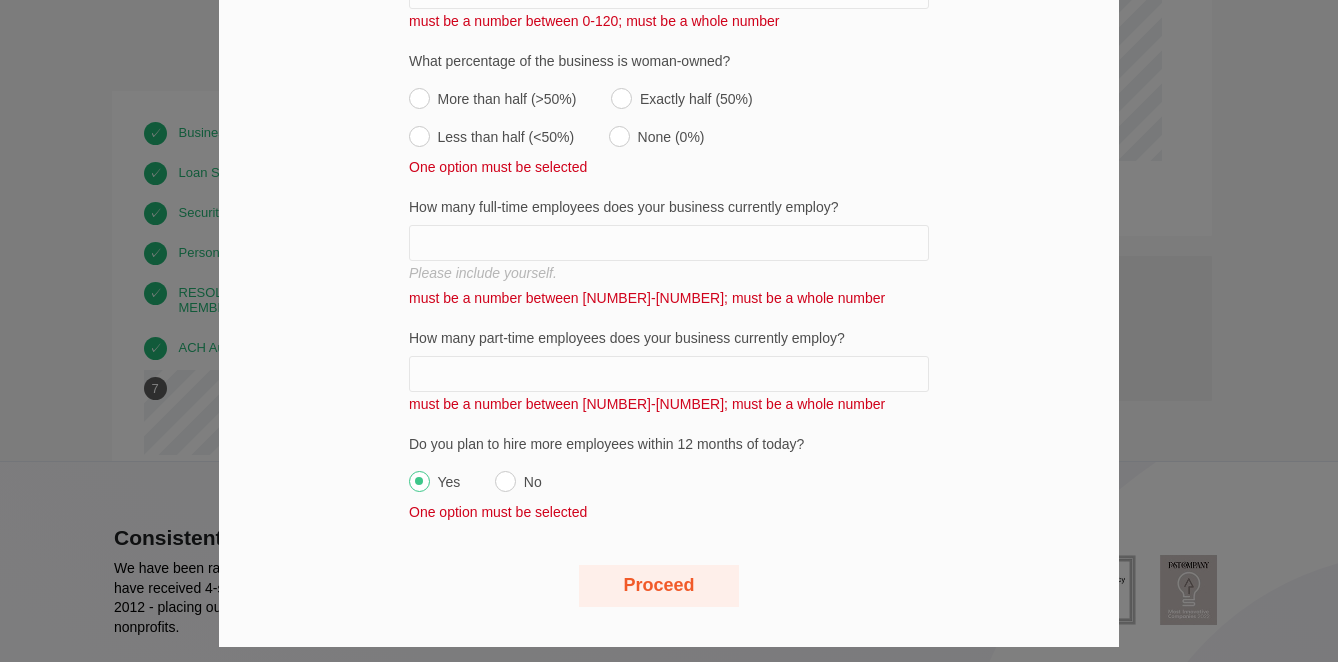 scroll, scrollTop: 2000, scrollLeft: 0, axis: vertical 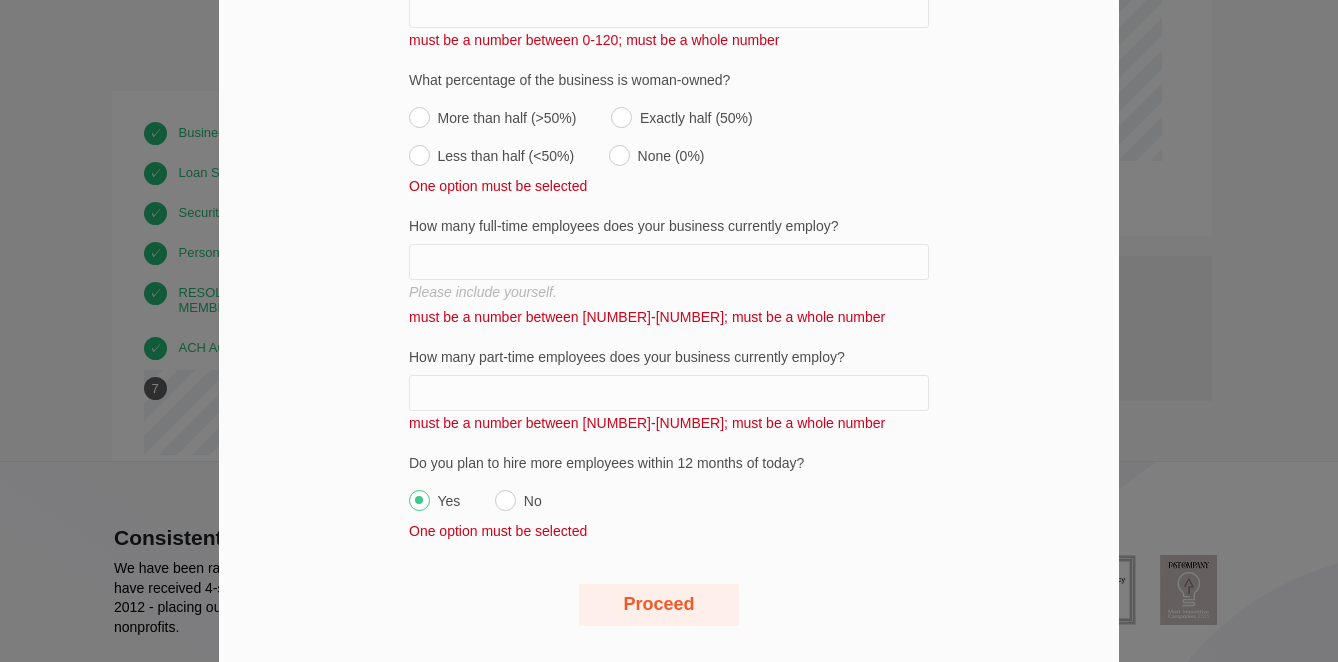 click on "Proceed" at bounding box center [659, 605] 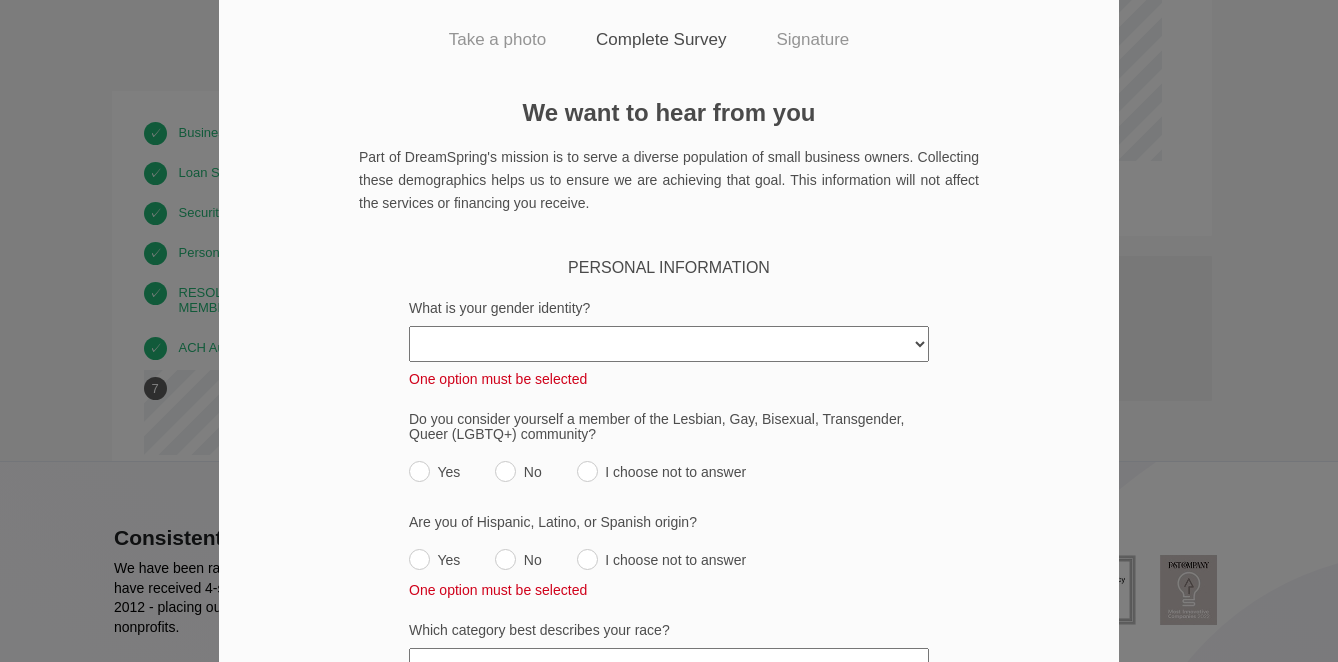 scroll, scrollTop: 51, scrollLeft: 0, axis: vertical 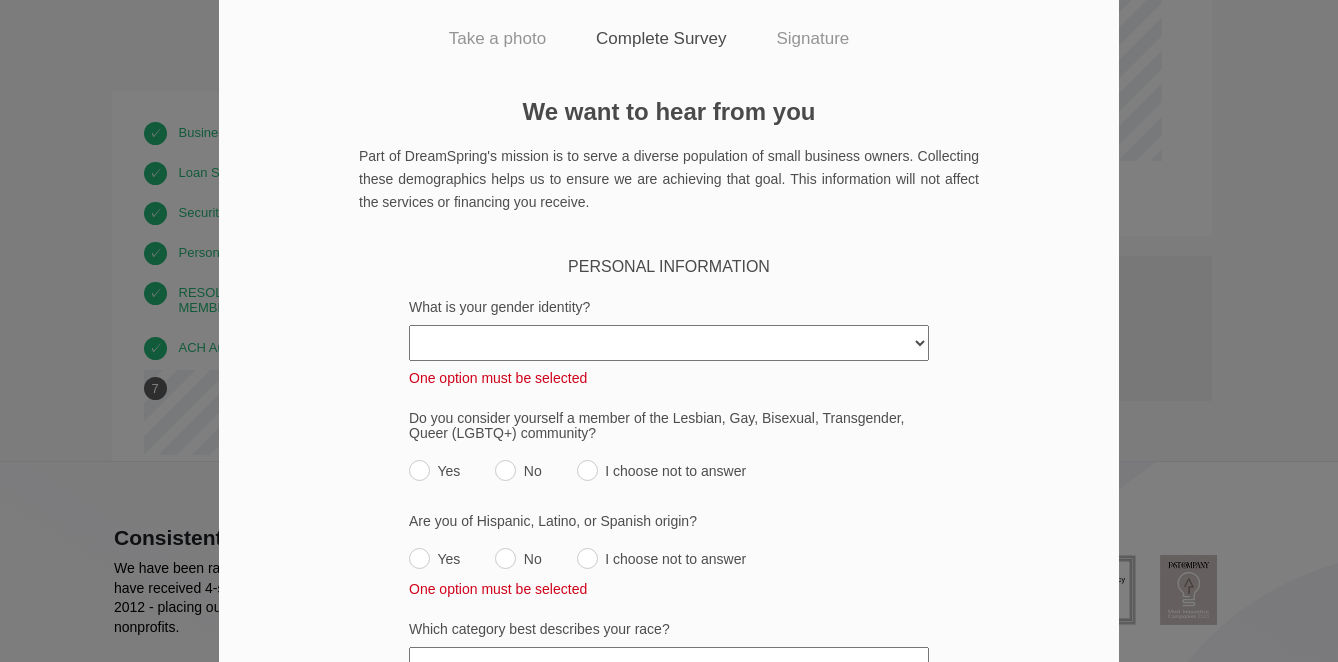 select on "male" 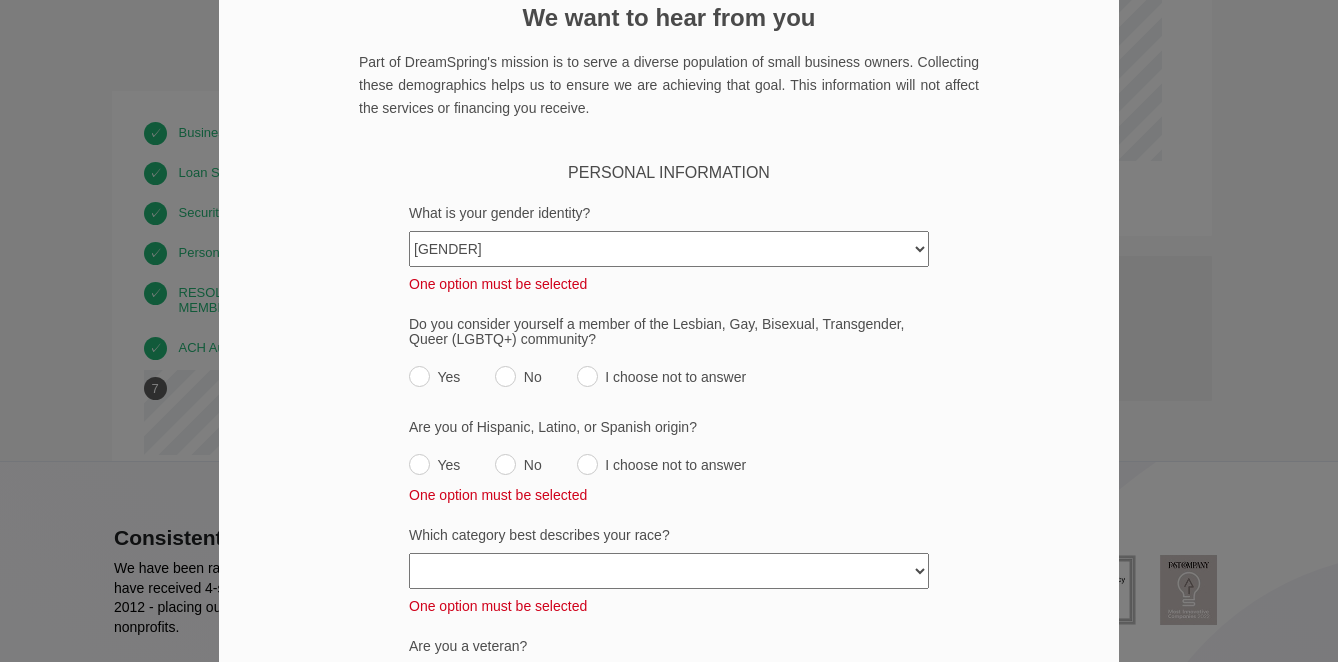 scroll, scrollTop: 147, scrollLeft: 0, axis: vertical 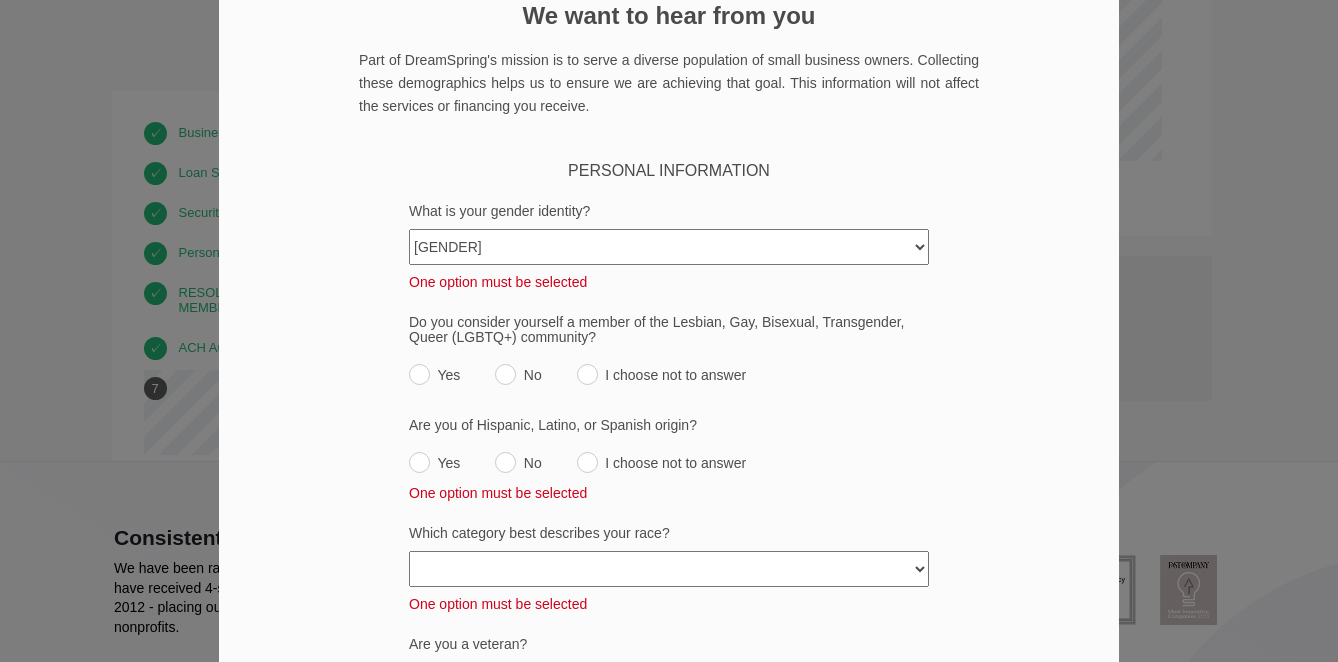 click on "PERSONAL INFORMATION
What is your gender identity?
Female
Male
Transgender
Non-Binary/Third Gender
An identity not listed here
I choose not to answer One option must be selected
Do you consider yourself a member of the Lesbian, Gay, Bisexual, Transgender, Queer (LGBTQ+) community? Yes No I choose not to answer
Are you of Hispanic, Latino, or Spanish origin? Yes No I choose not to answer One option must be selected
Which category best describes your race?
American Indian or Alaska Native
Asian
Black or African American
Native Hawaiian or Pacific Islander
White
Multiracial (Two or more races)
Filipino
Vietnamese
I choose not to answer One option must be selected
Are you a veteran? Yes No I choose not to answer One option must be selected
Do you have a disability? Yes No I choose not to answer One option must be selected
What is your primary source of personal health insurance?
None
Private policy
My business
Medicaid/Medicare
Other state funded" at bounding box center [669, 864] 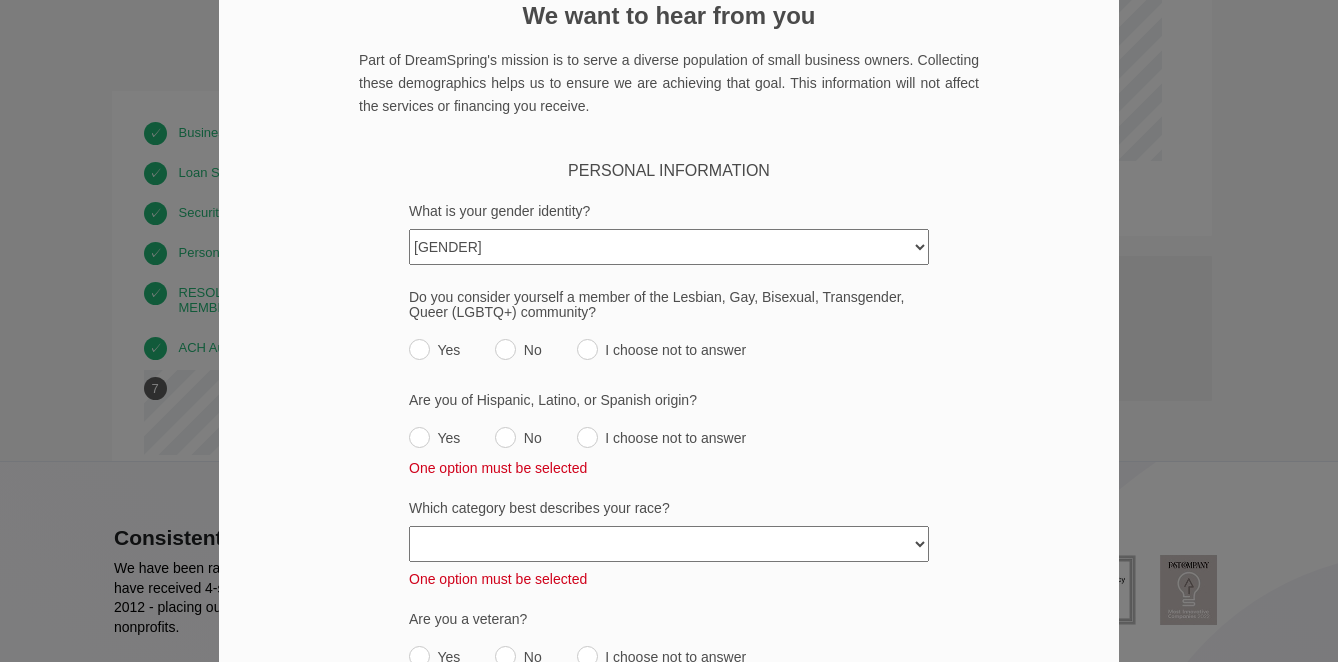 click on "No" at bounding box center (505, 349) 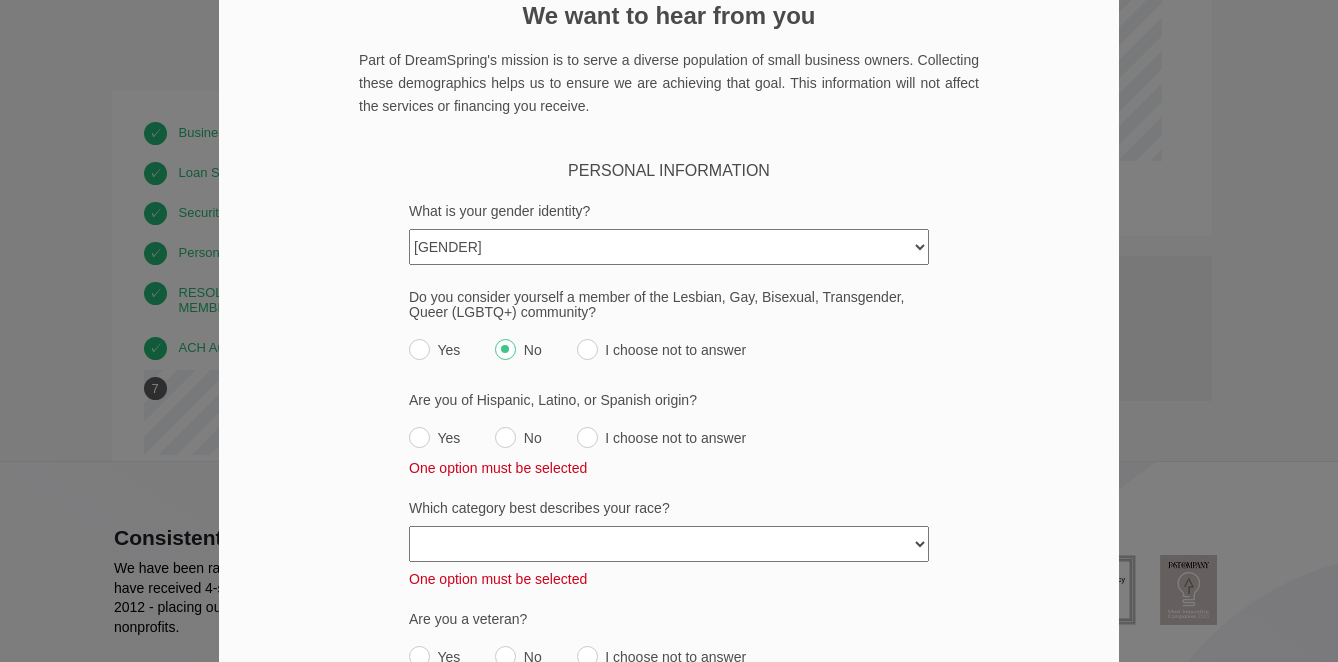 click on "No" at bounding box center (505, 437) 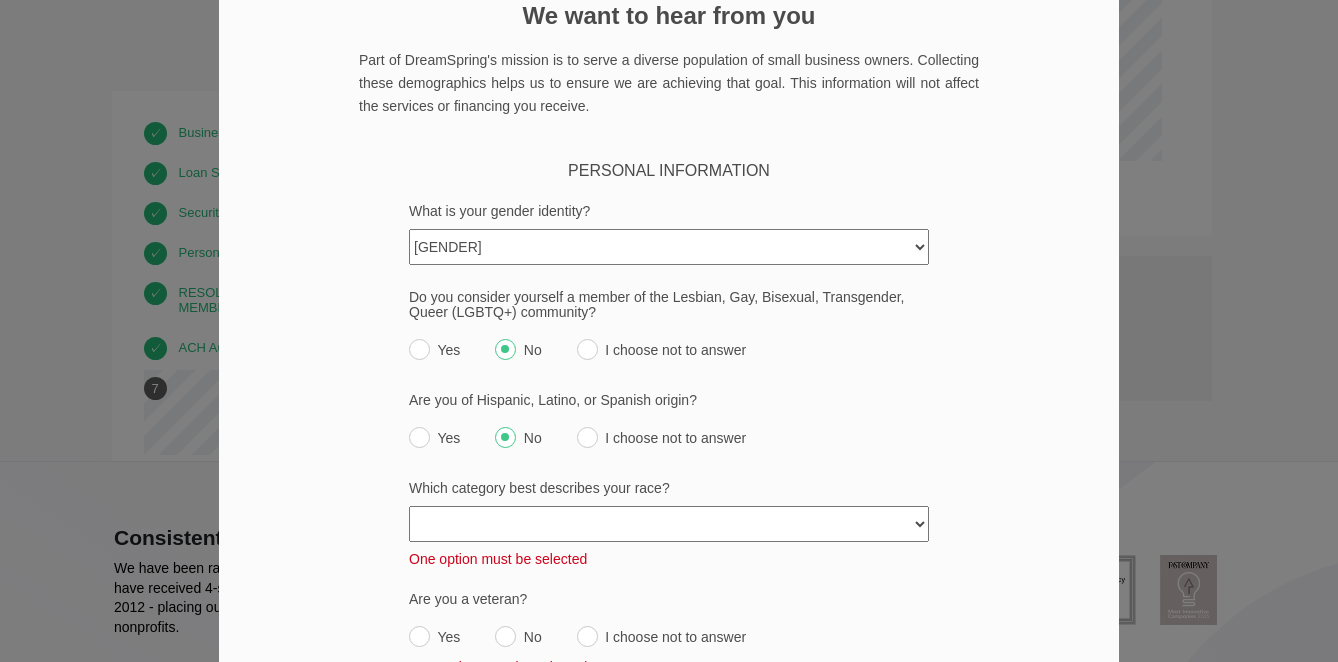 select on "white" 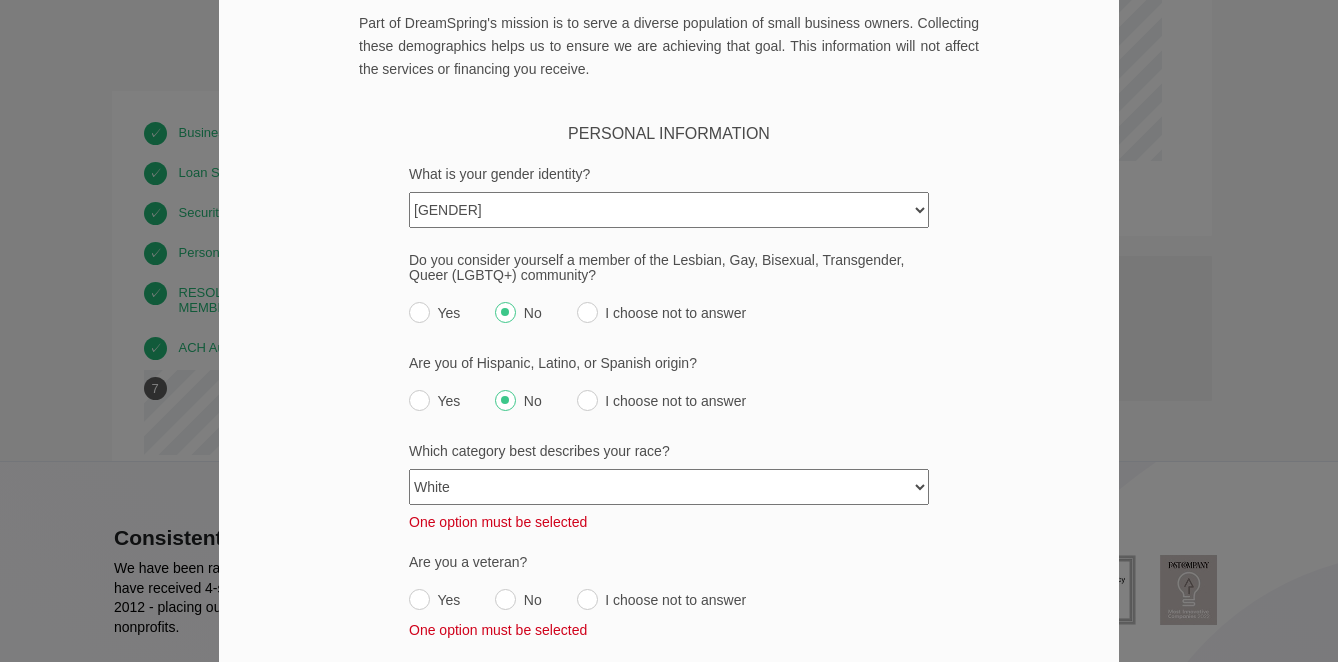scroll, scrollTop: 188, scrollLeft: 0, axis: vertical 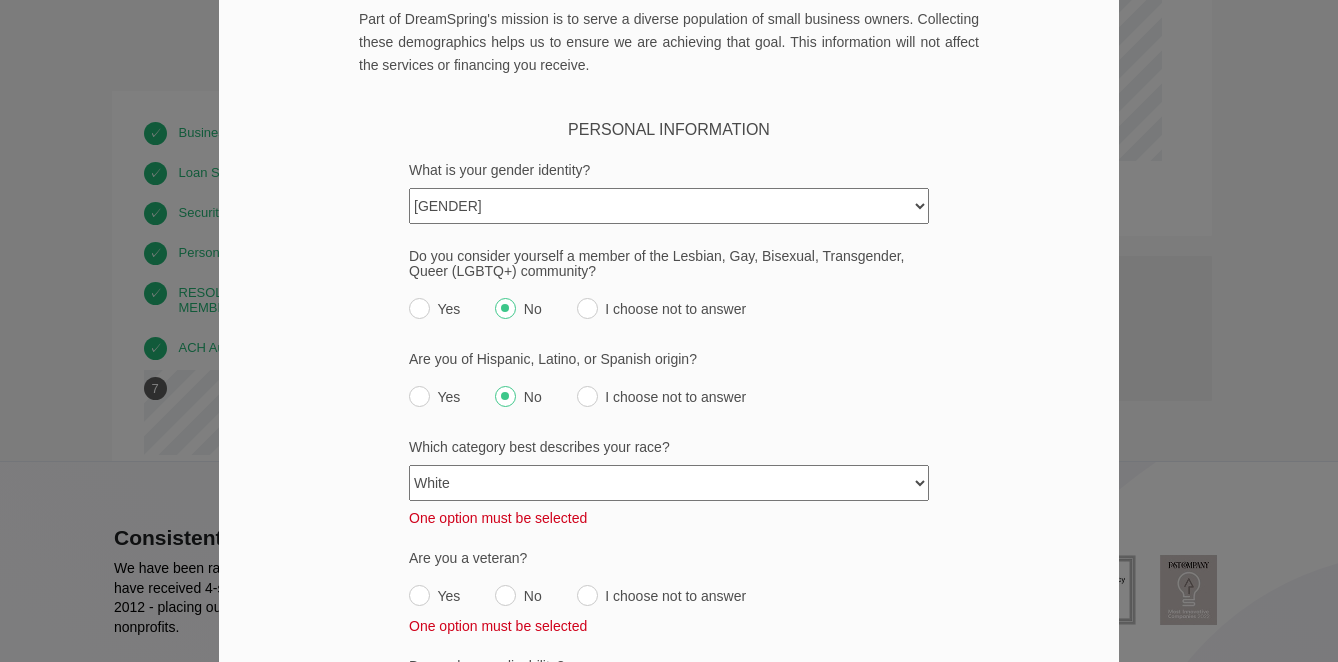 click on "Are you a veteran? Yes No I choose not to answer One option must be selected" at bounding box center [669, 592] 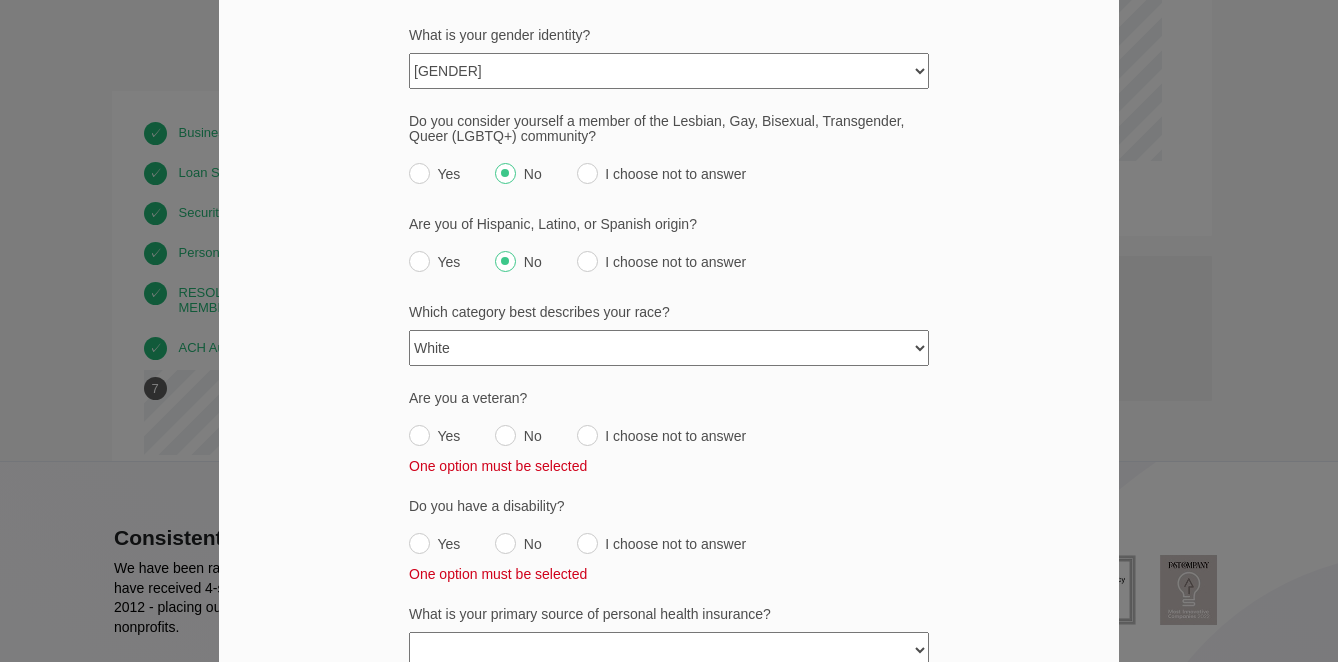 scroll, scrollTop: 335, scrollLeft: 0, axis: vertical 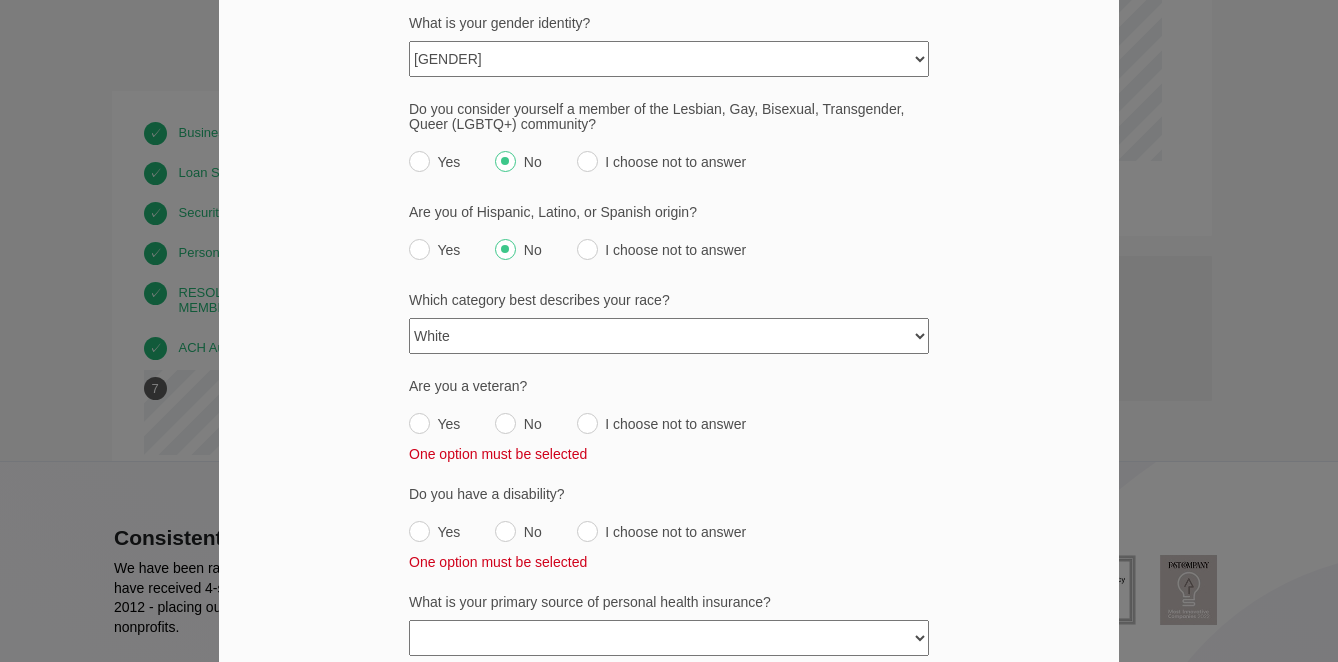 click on "No" at bounding box center [505, 423] 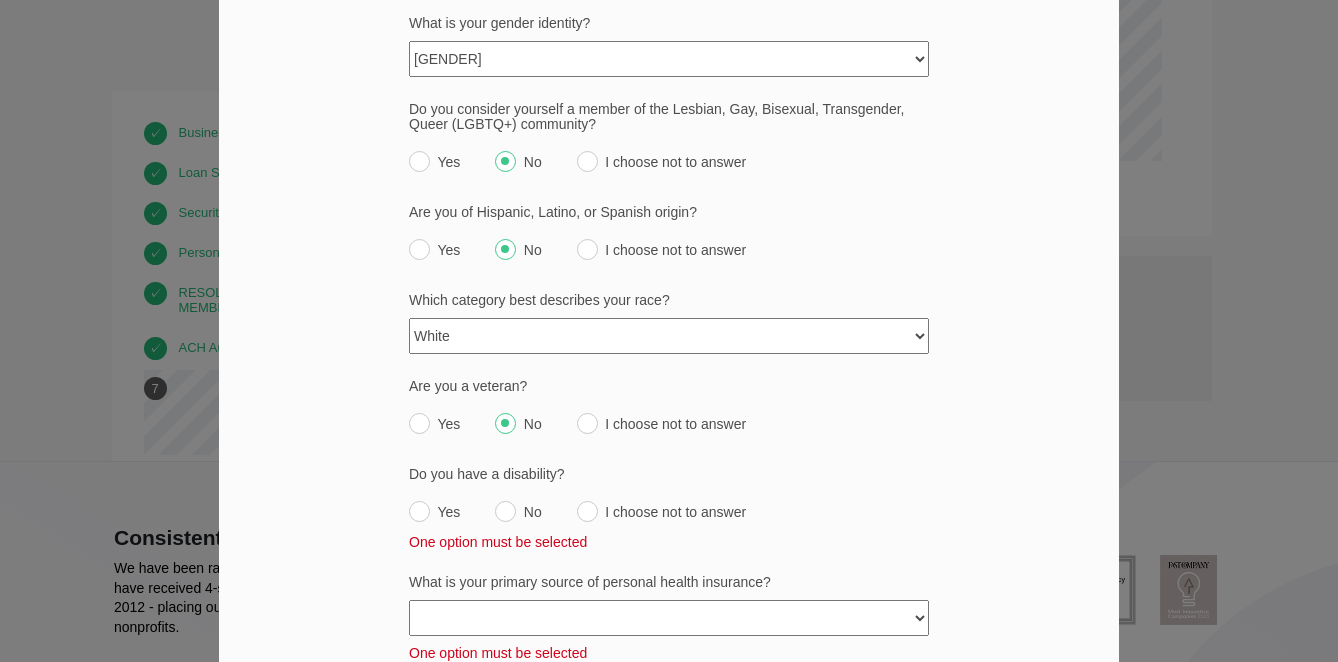 click on "No" at bounding box center (505, 511) 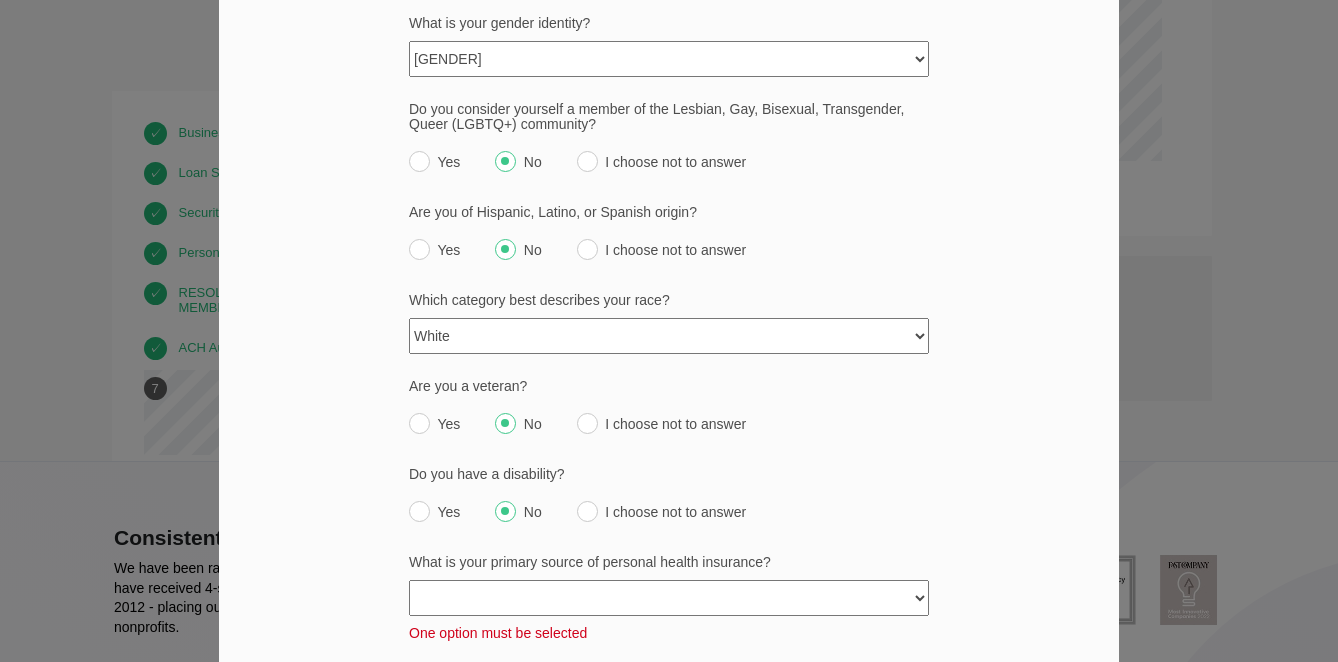 click on "None
Private policy
My business
Medicaid/Medicare
Other state funded
Another job
Spouse's job
I choose not to answer" at bounding box center [669, 598] 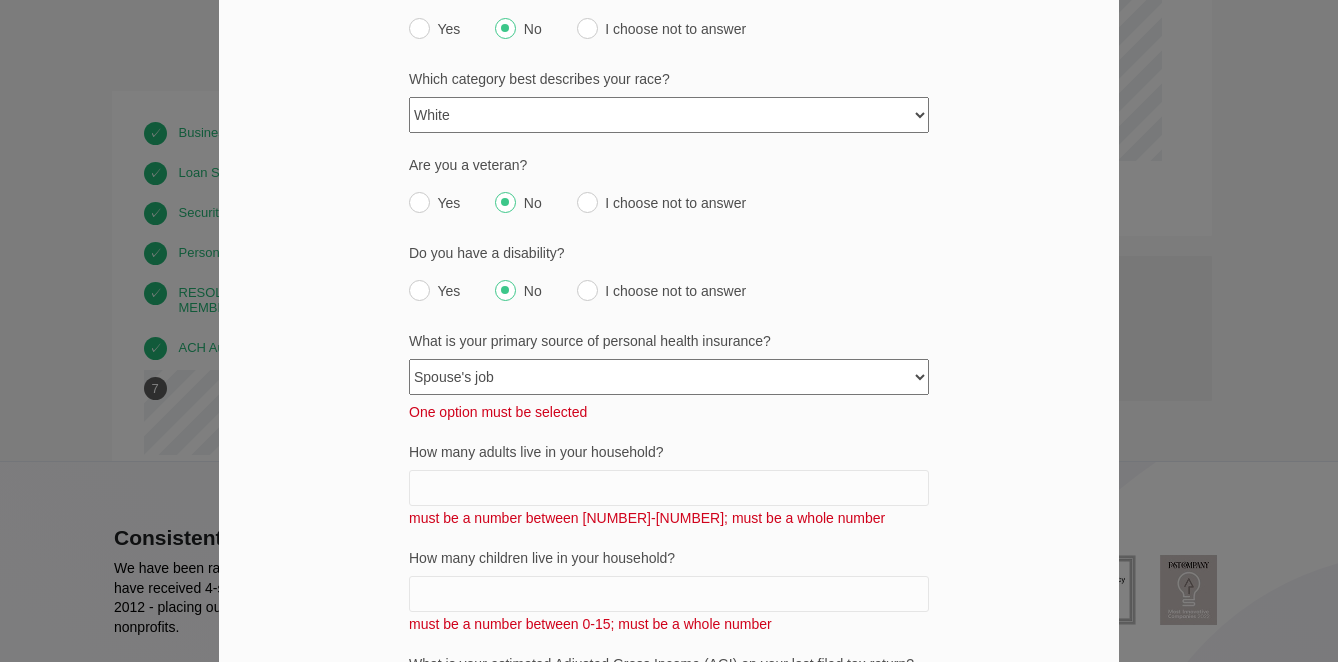 scroll, scrollTop: 557, scrollLeft: 0, axis: vertical 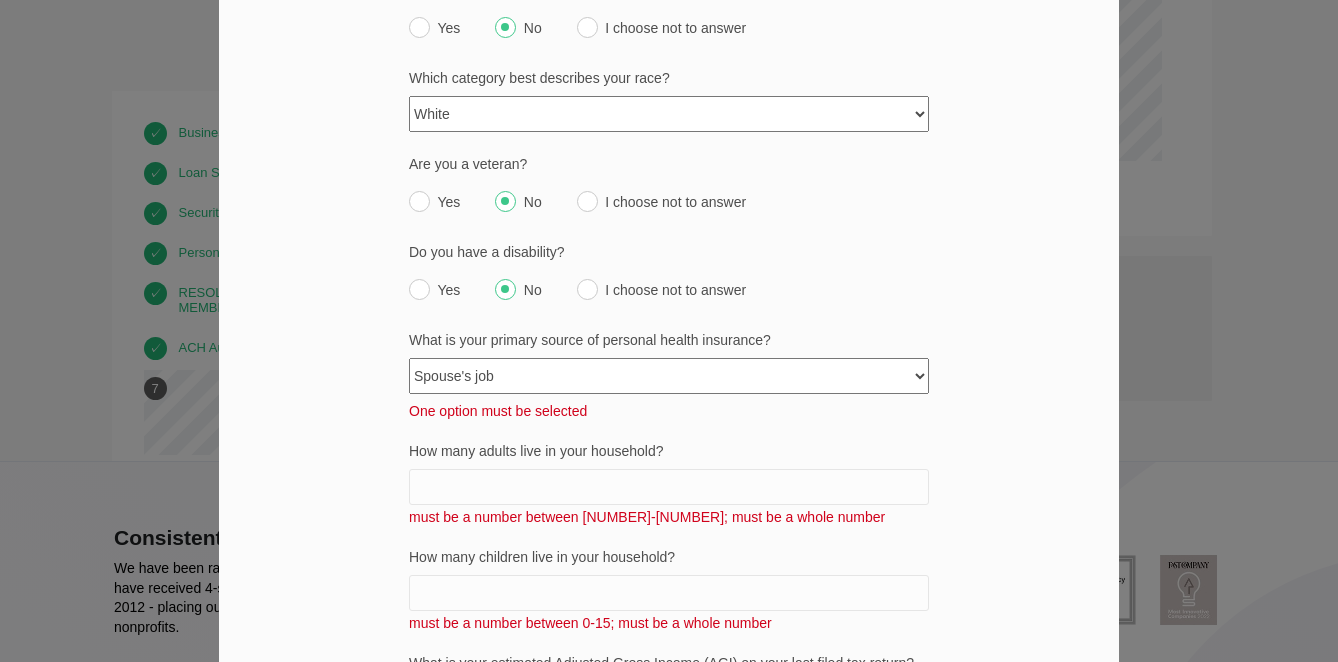 click on "How many adults live in your household? must be a number between 1-15; must be a whole number" at bounding box center [669, 484] 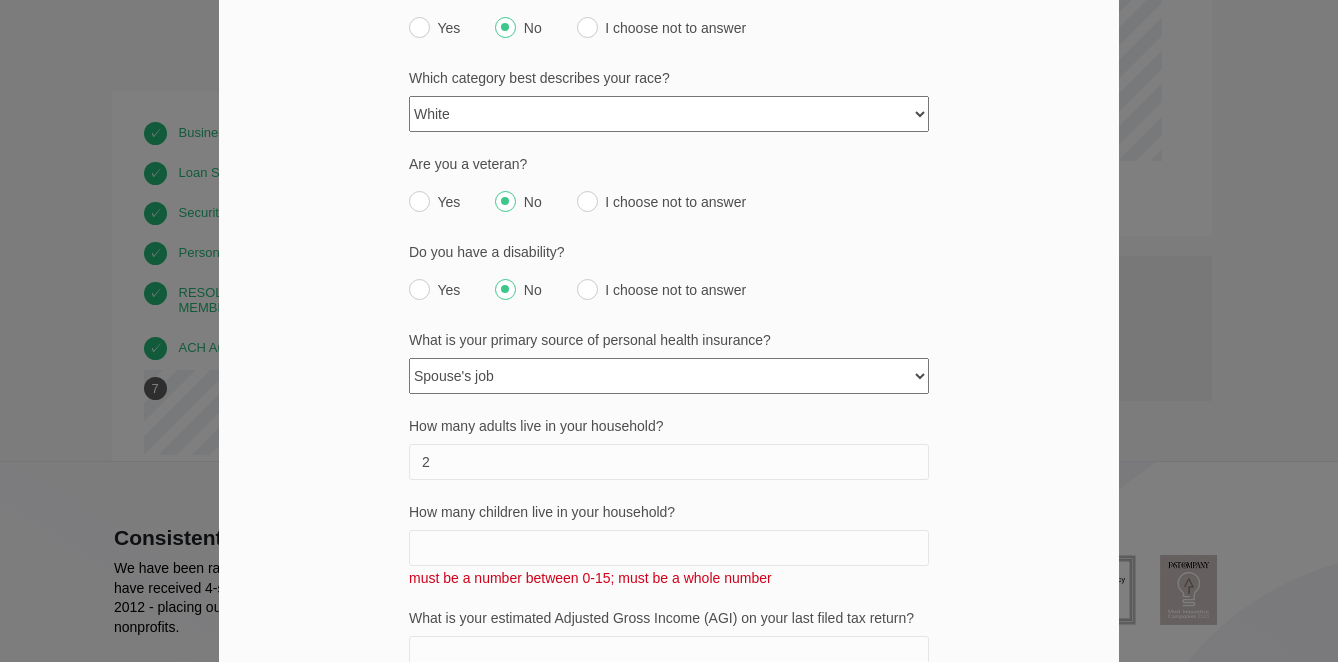 type on "2" 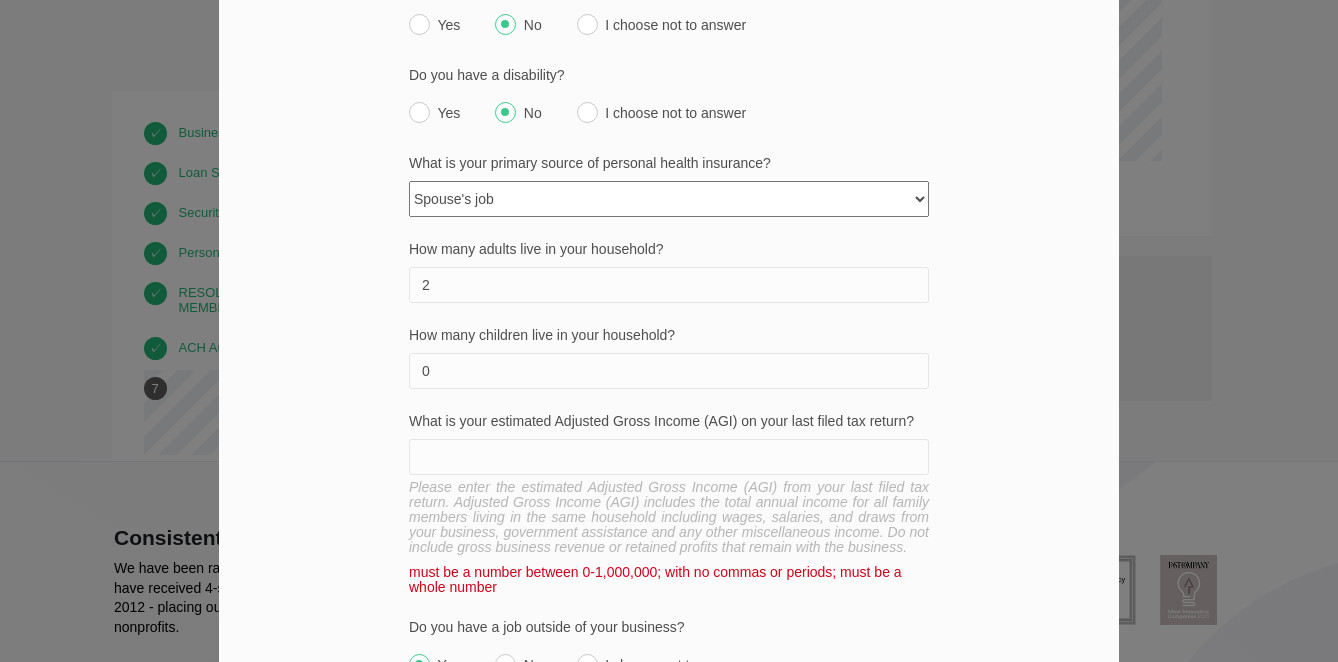 scroll, scrollTop: 737, scrollLeft: 0, axis: vertical 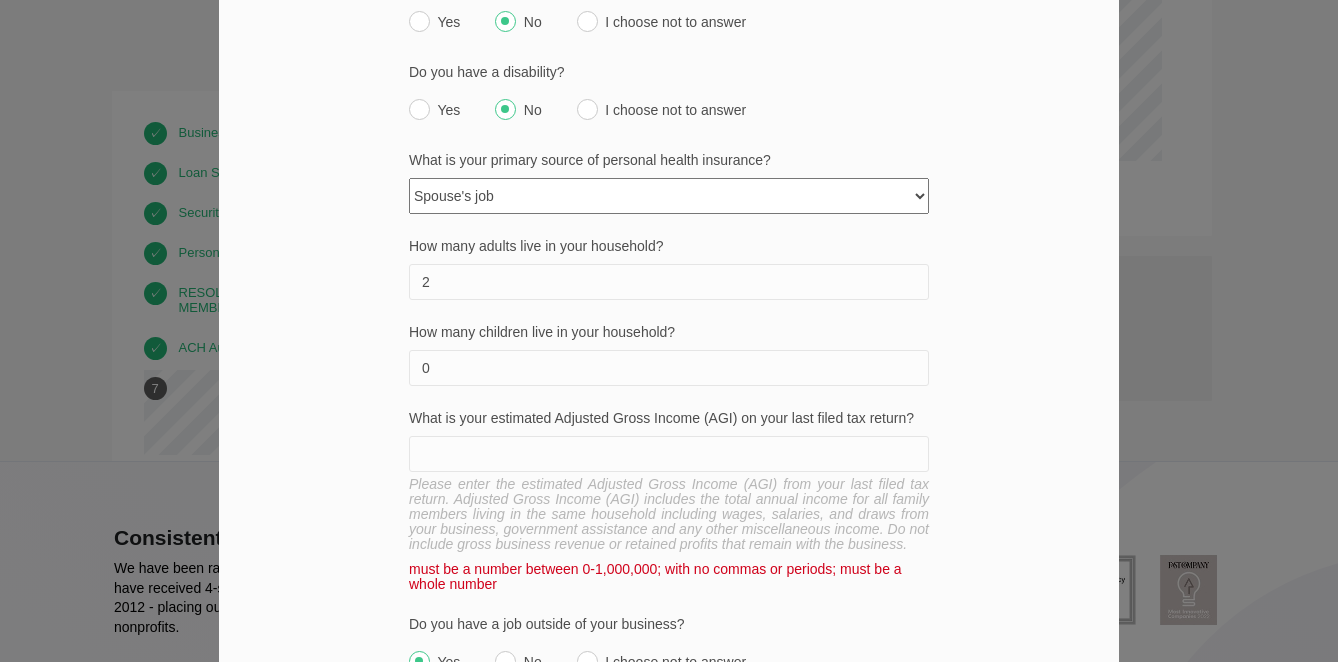 type on "0" 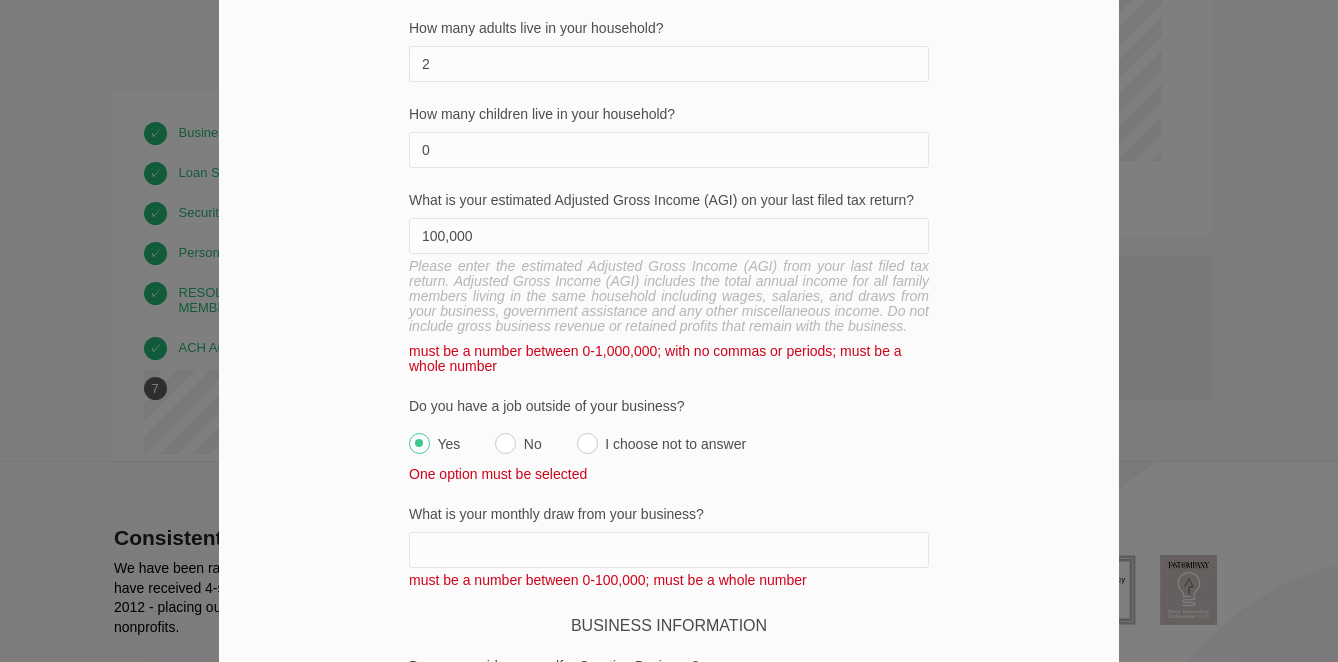 scroll, scrollTop: 957, scrollLeft: 0, axis: vertical 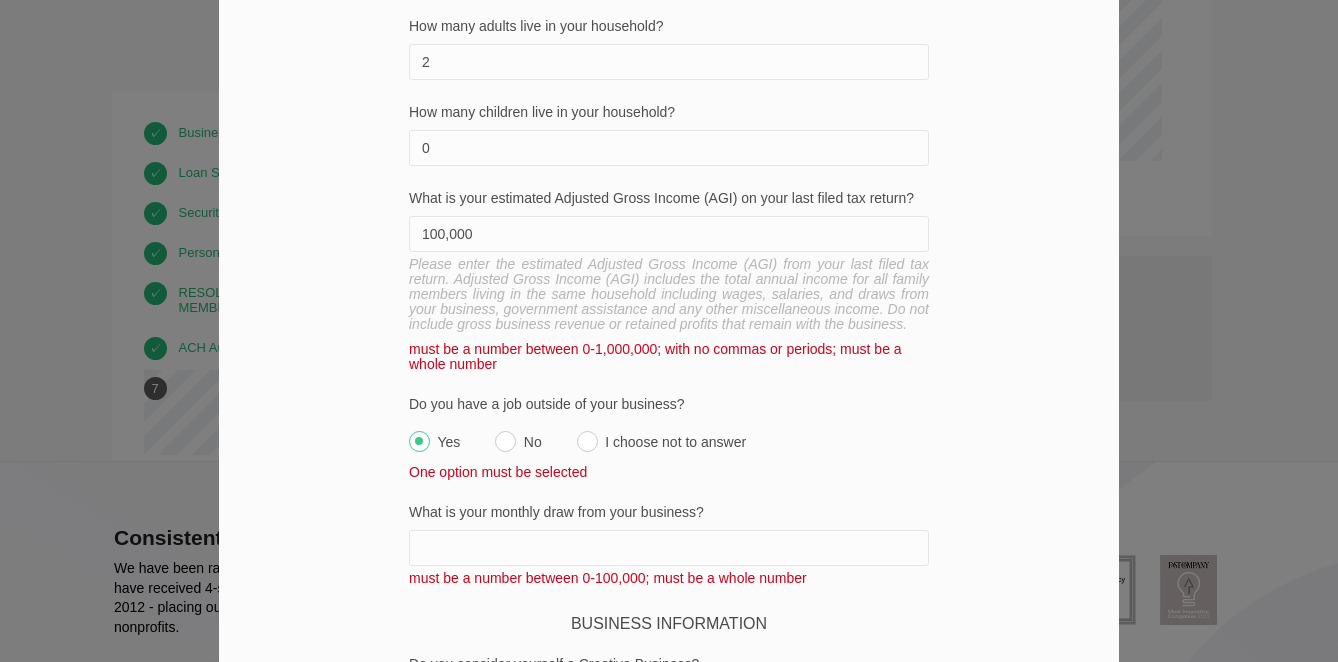 type on "100,000" 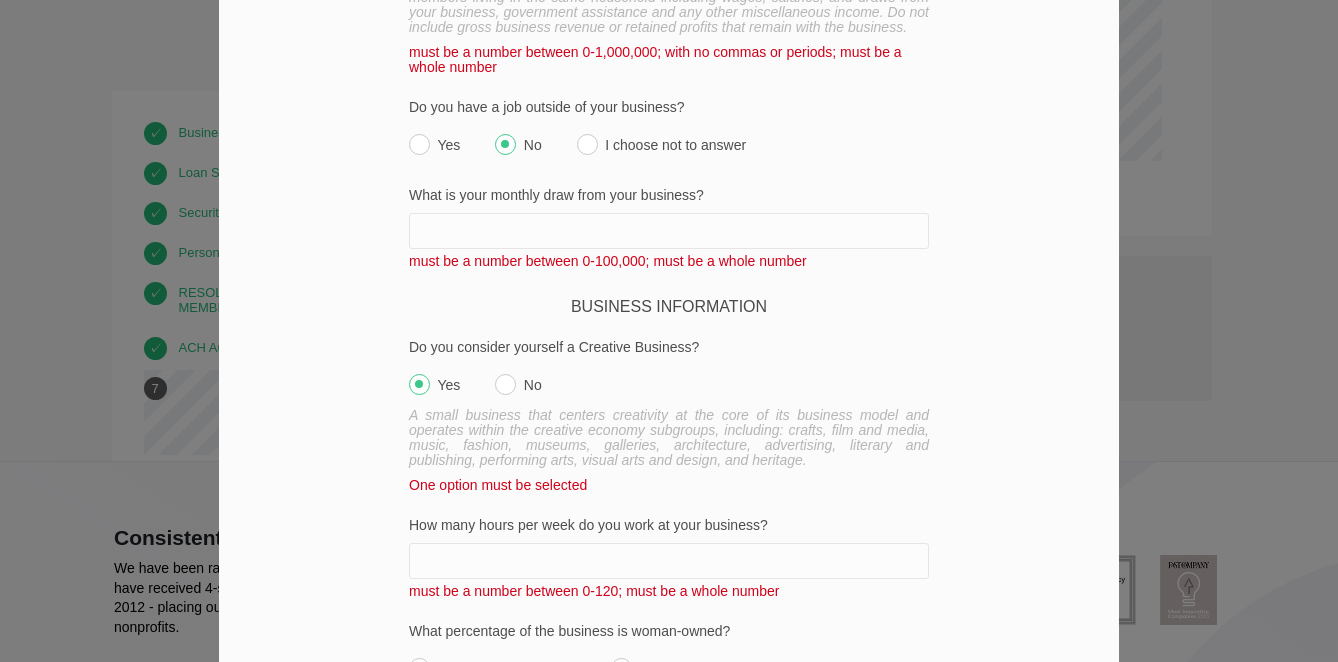 scroll, scrollTop: 1241, scrollLeft: 0, axis: vertical 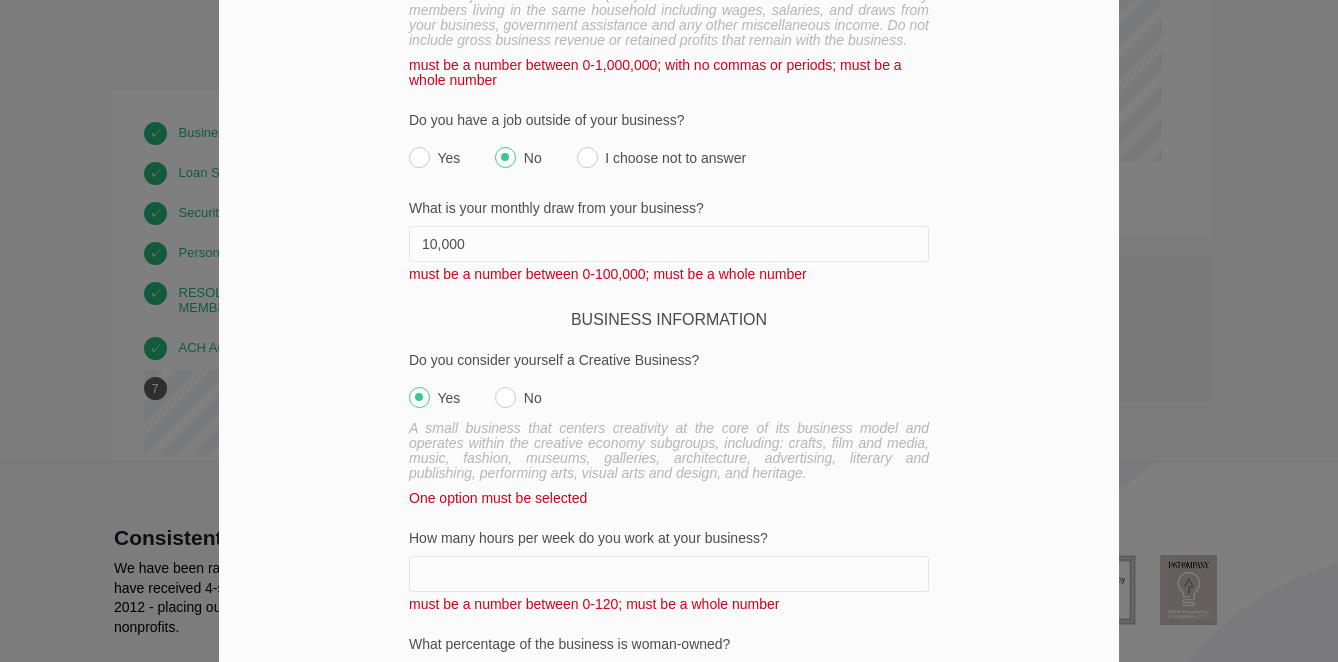 type on "10,000" 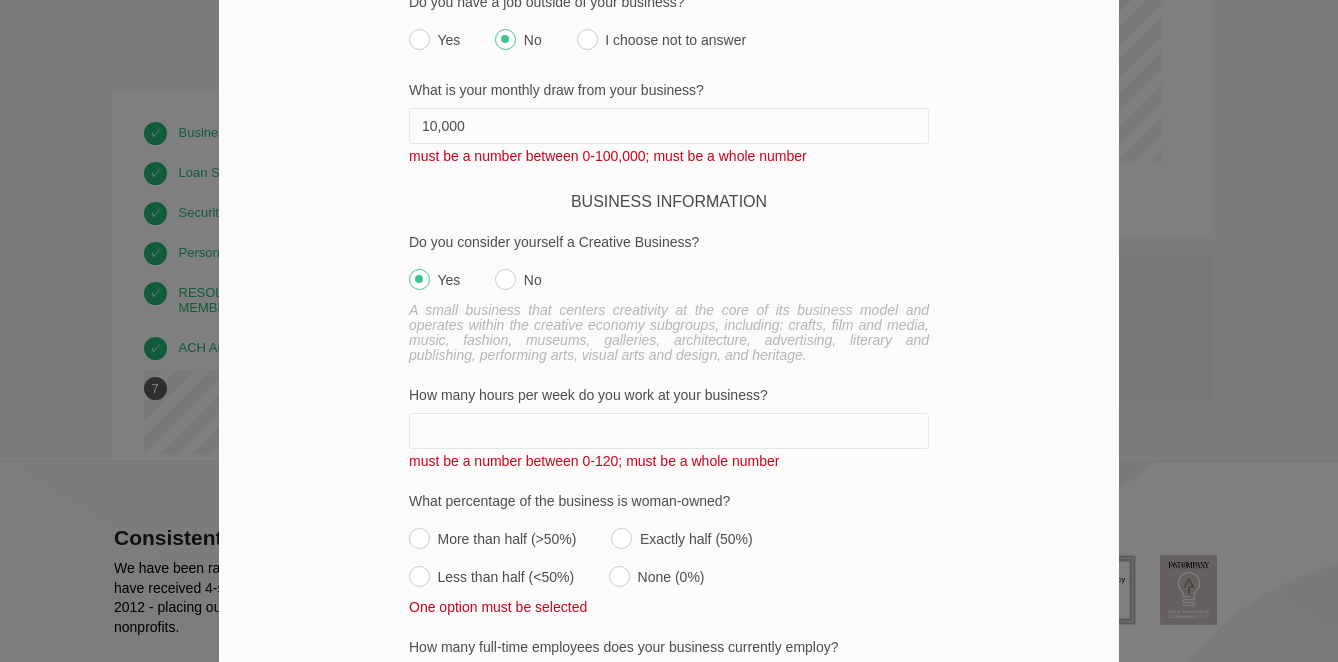 scroll, scrollTop: 1360, scrollLeft: 0, axis: vertical 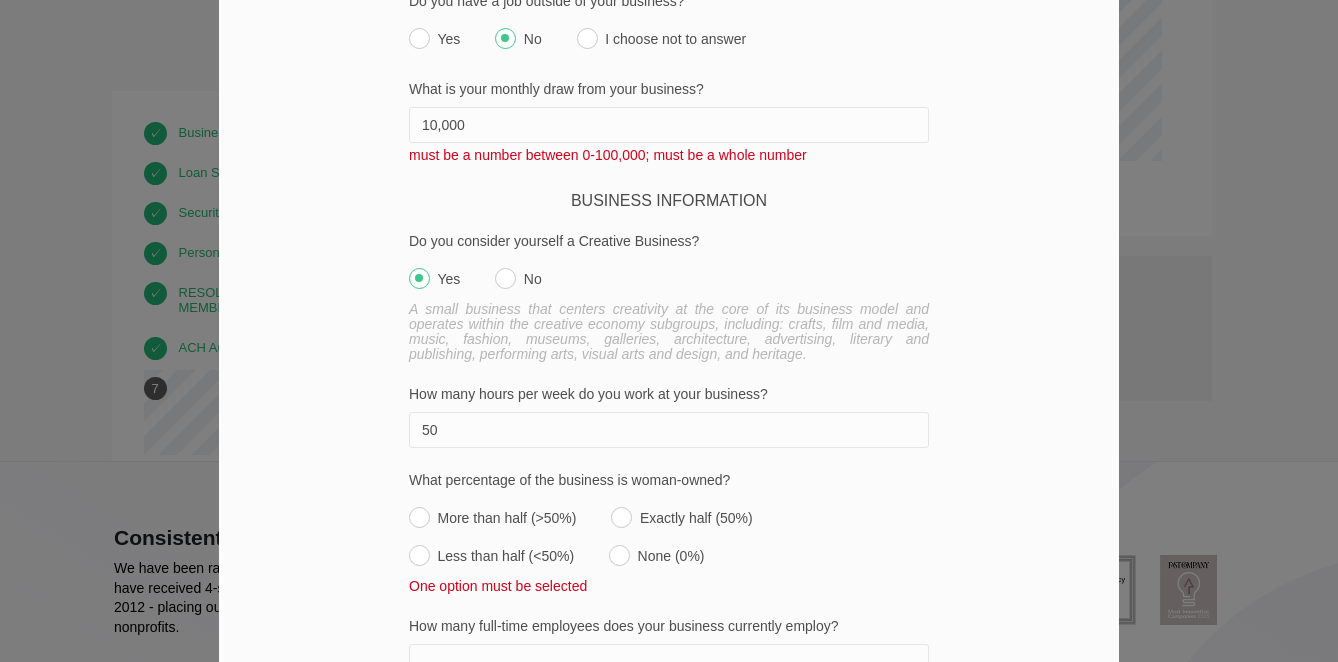 type on "50" 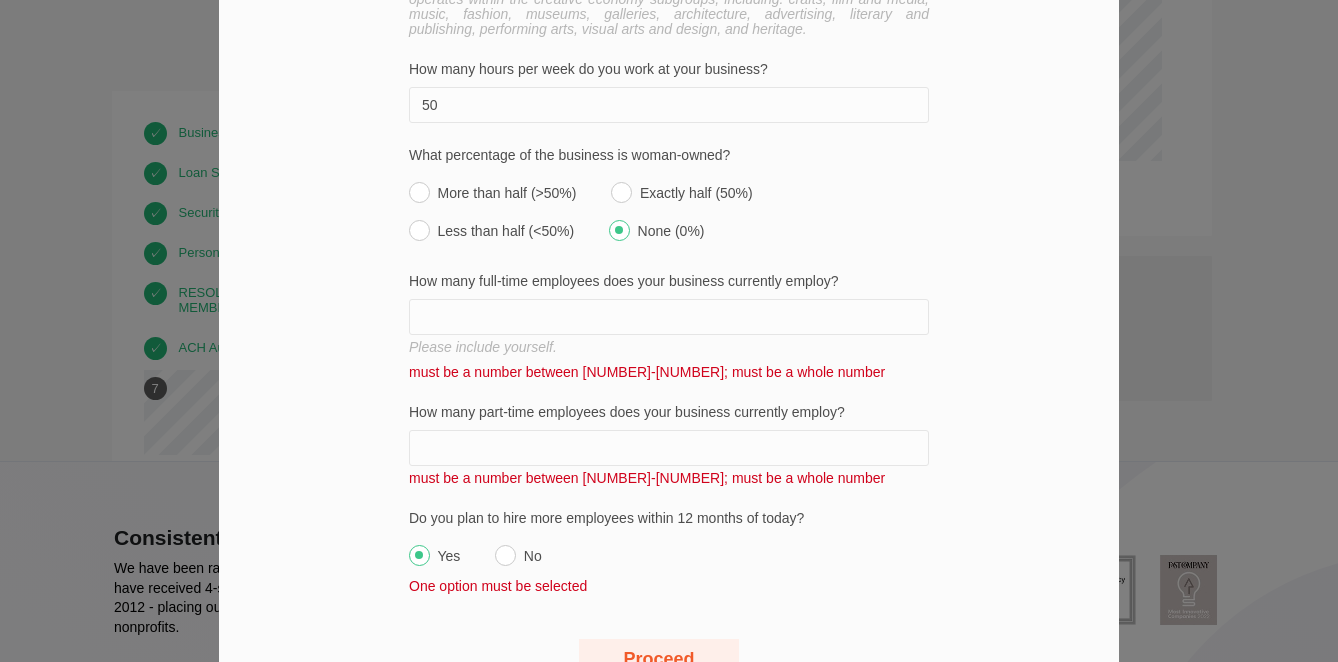 scroll, scrollTop: 1690, scrollLeft: 0, axis: vertical 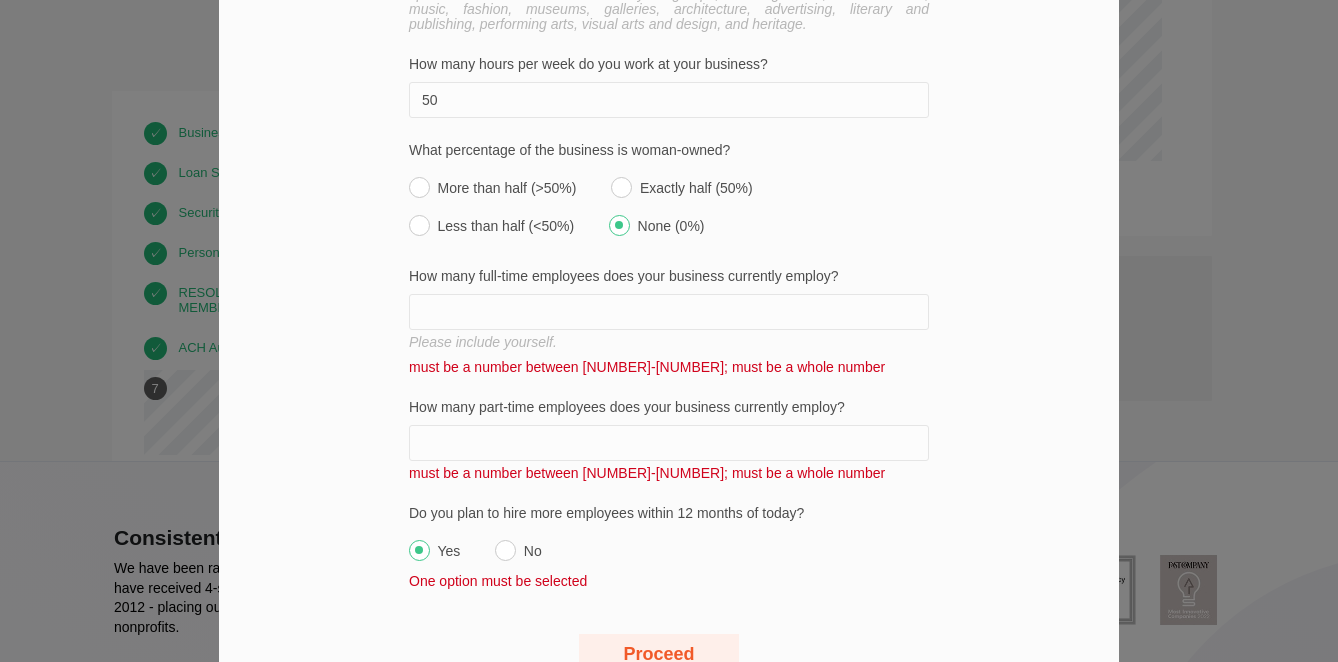 type on "1" 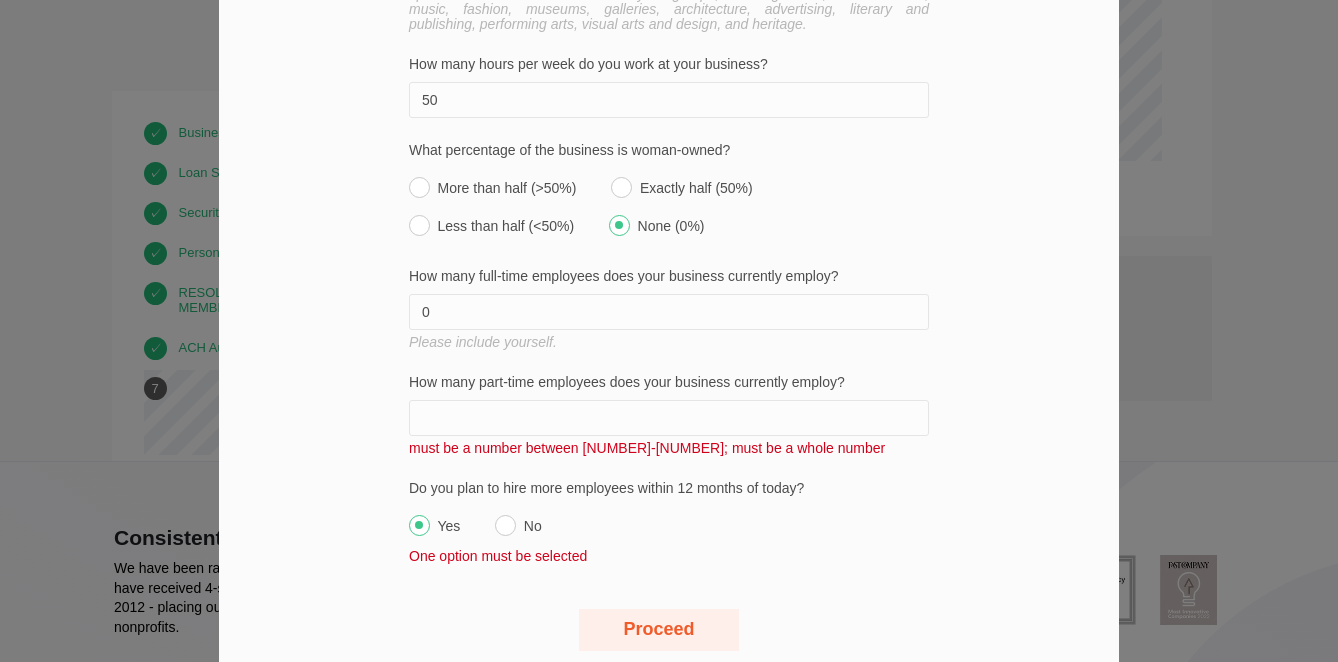 type on "0" 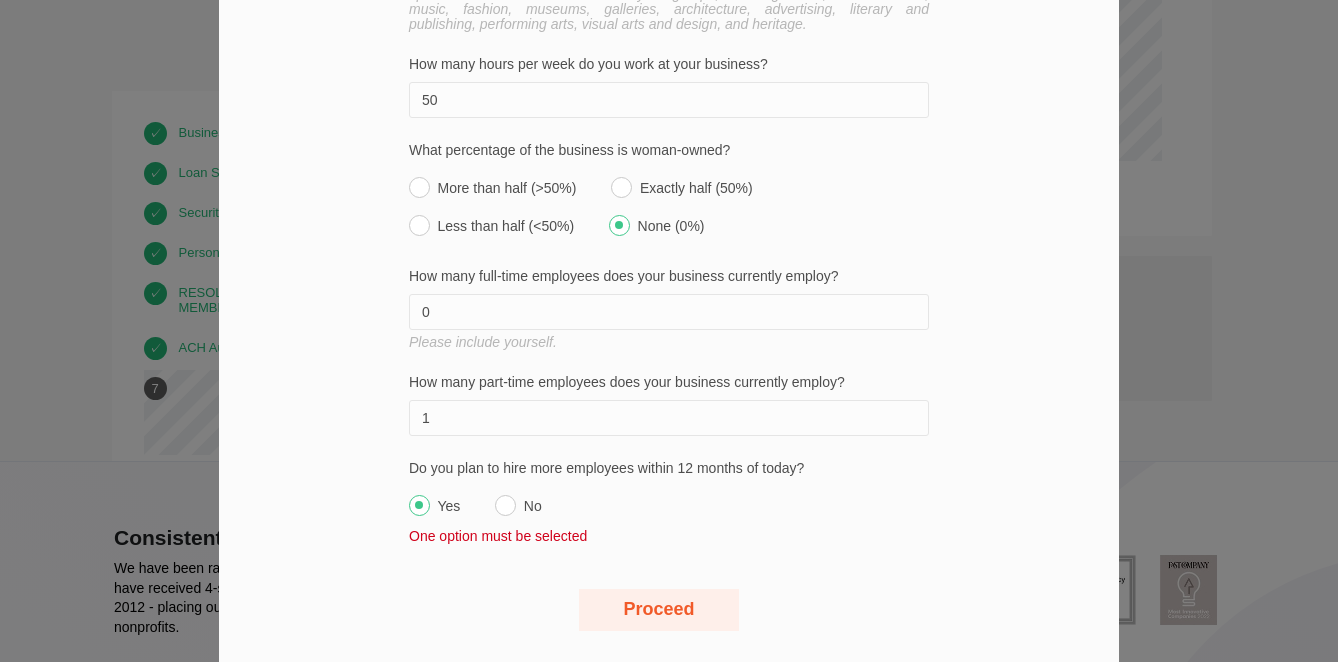 type on "1" 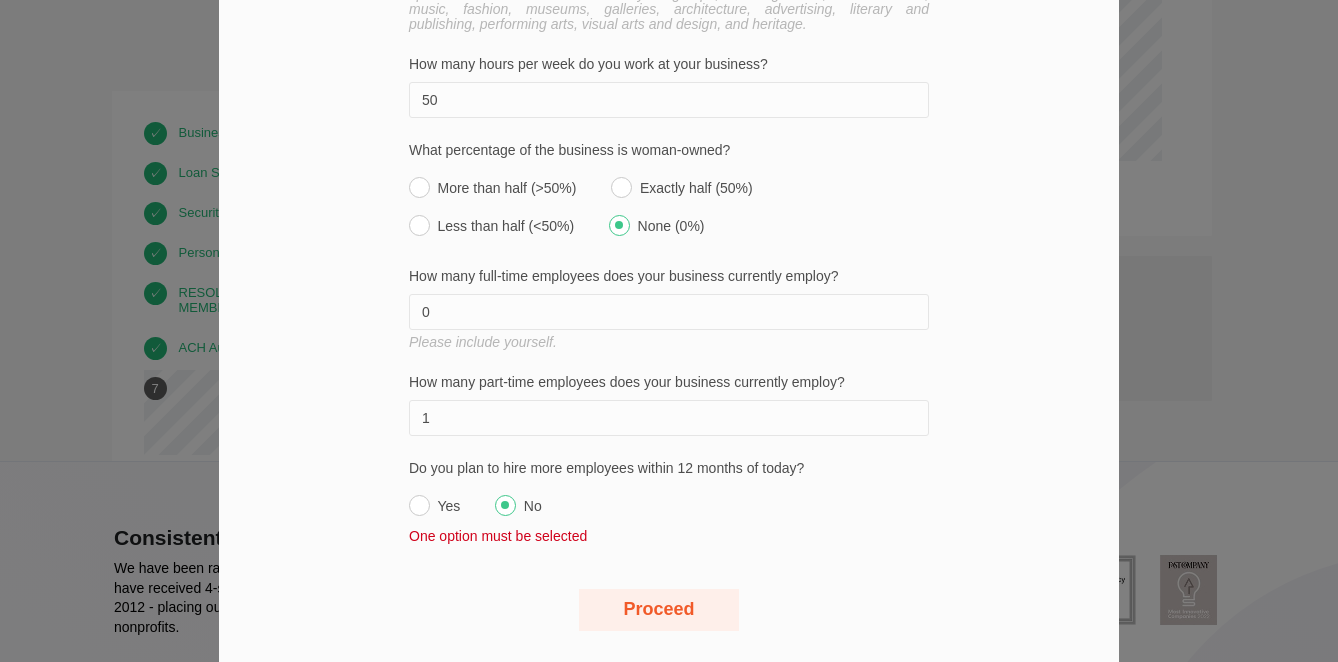 scroll, scrollTop: 1675, scrollLeft: 0, axis: vertical 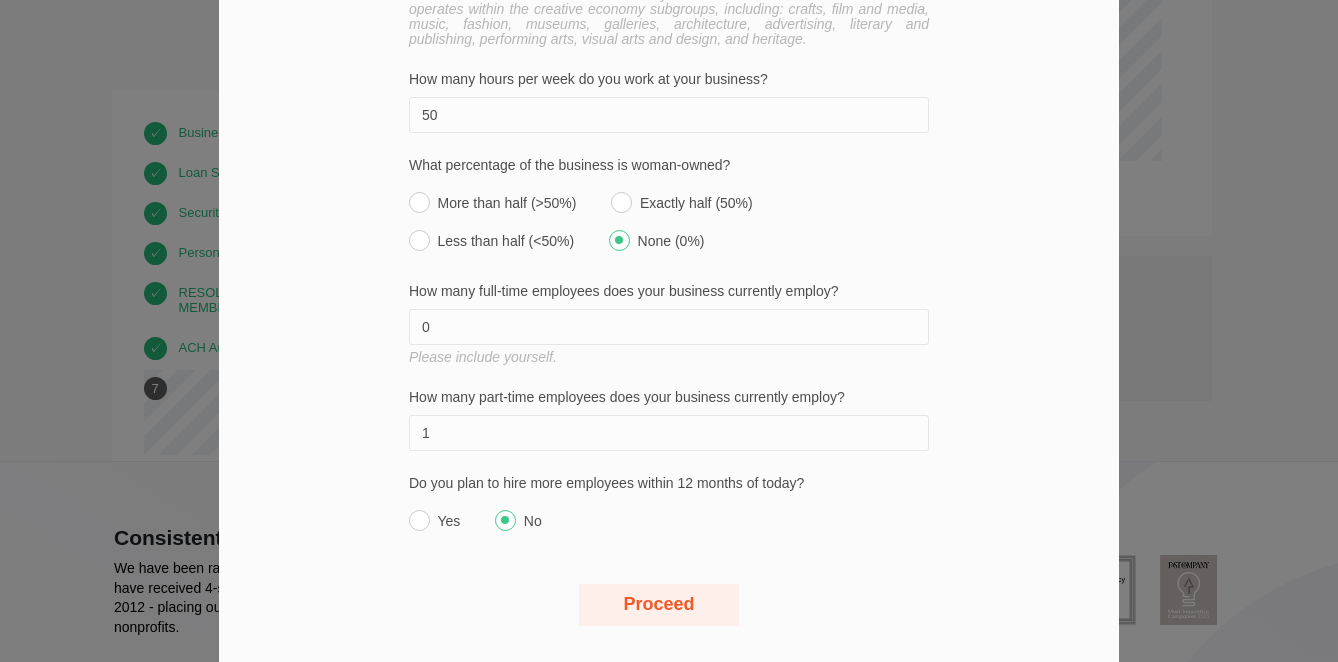 click on "Proceed" at bounding box center (659, 605) 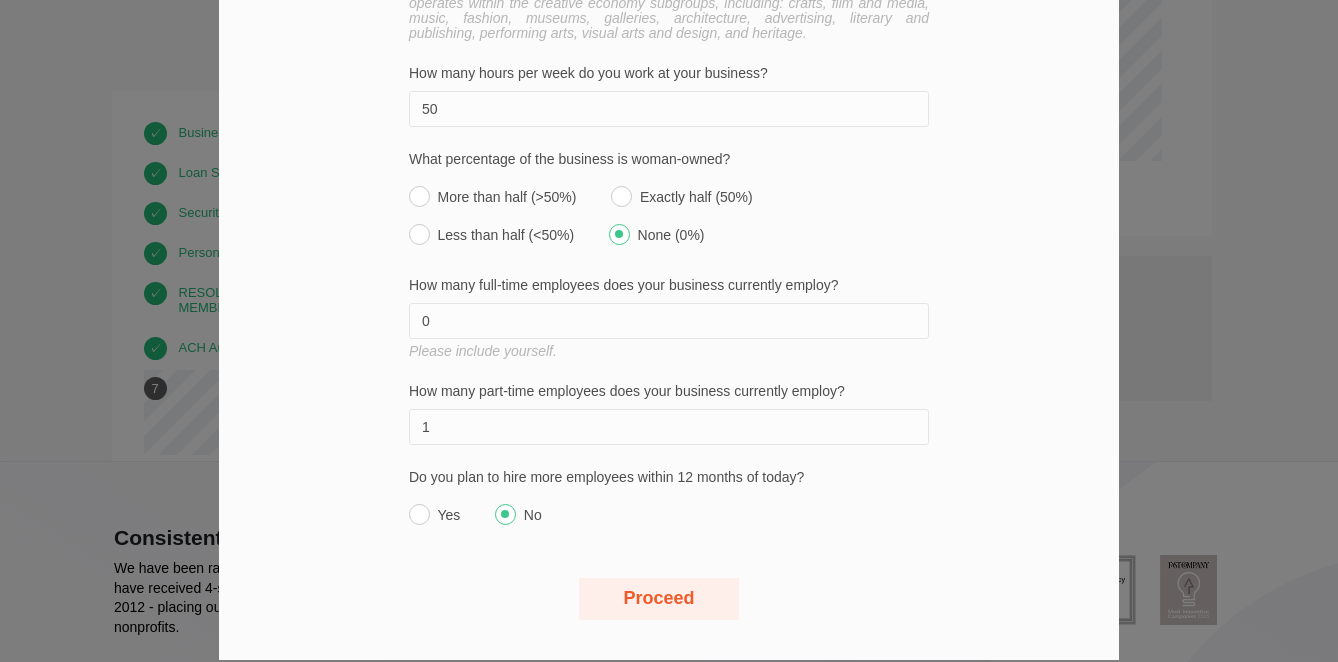 scroll, scrollTop: 1675, scrollLeft: 0, axis: vertical 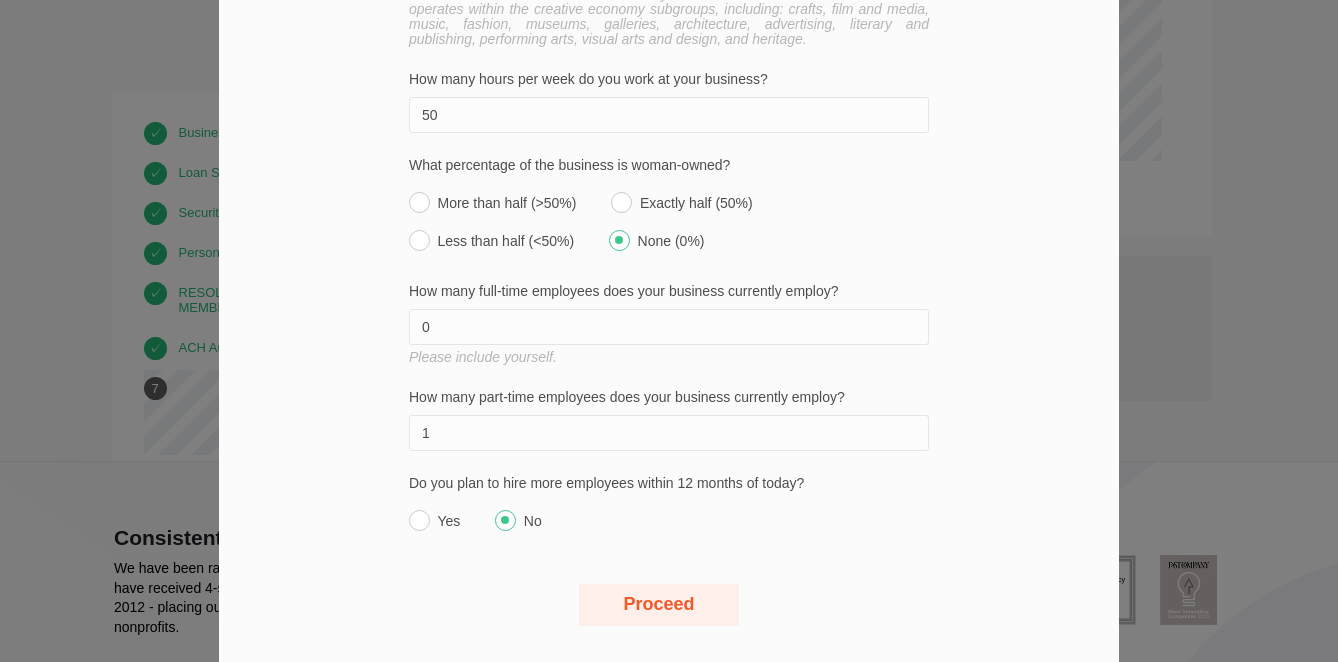 click on "Proceed" at bounding box center (659, 605) 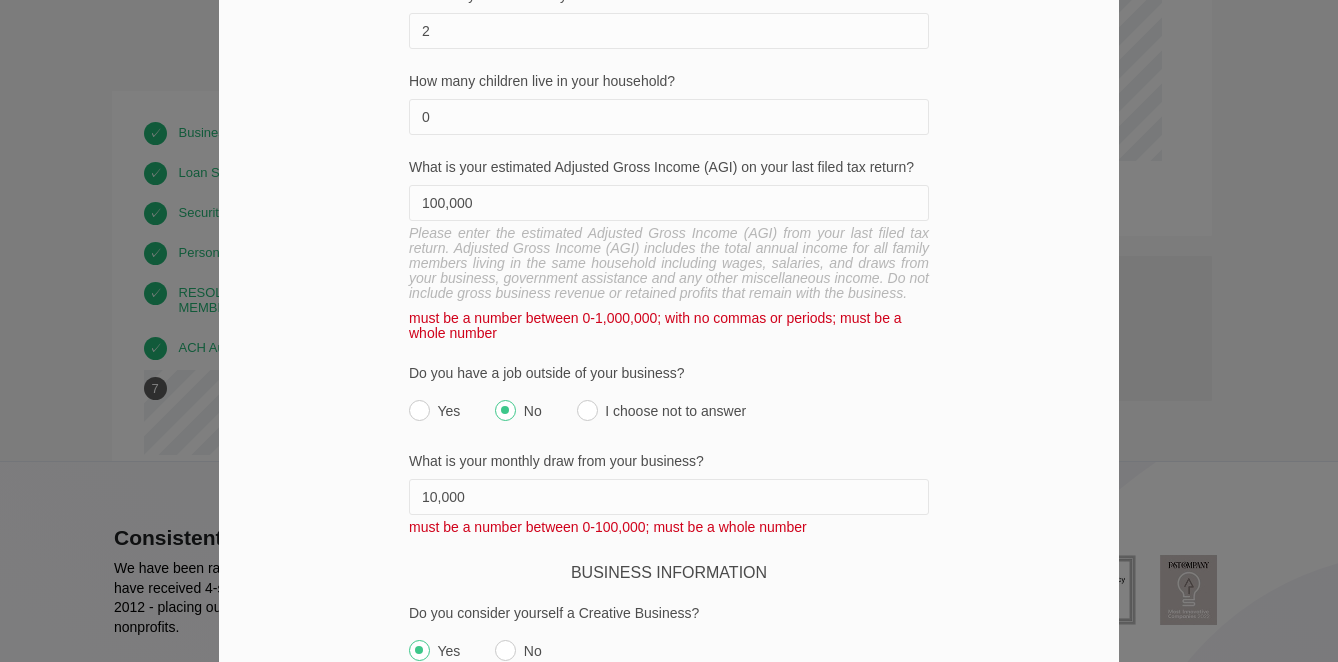 scroll, scrollTop: 992, scrollLeft: 0, axis: vertical 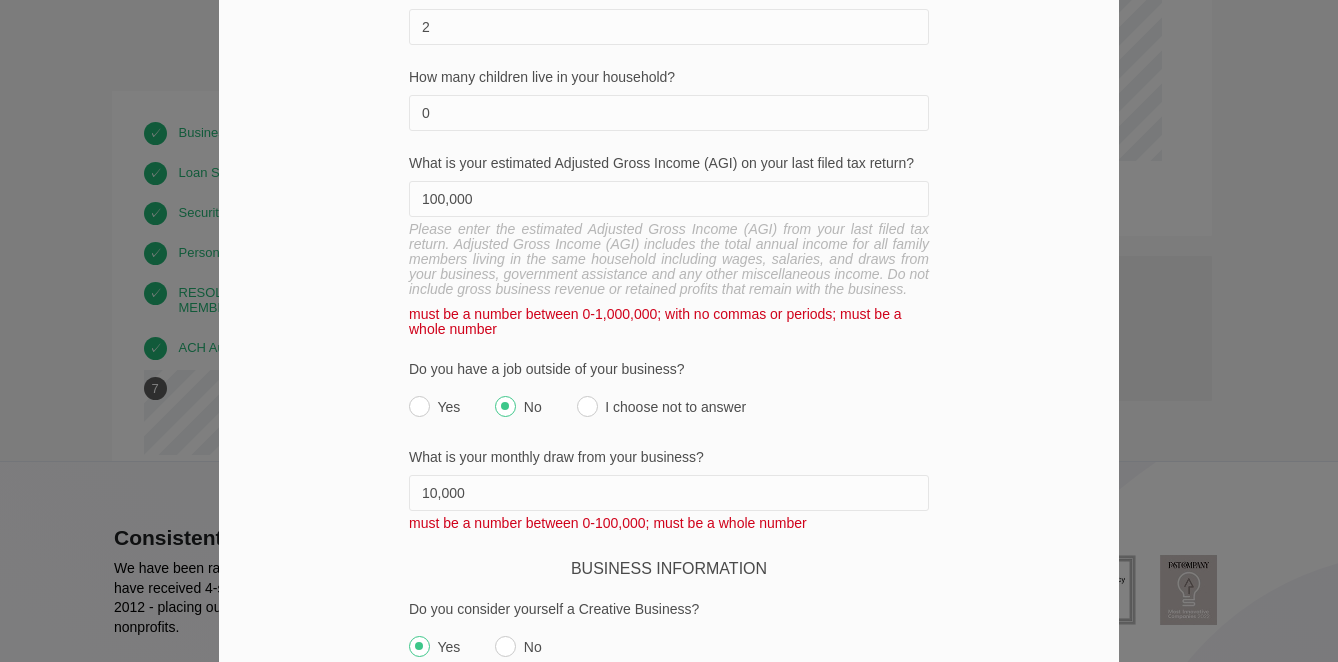 click on "10,000" at bounding box center [669, 493] 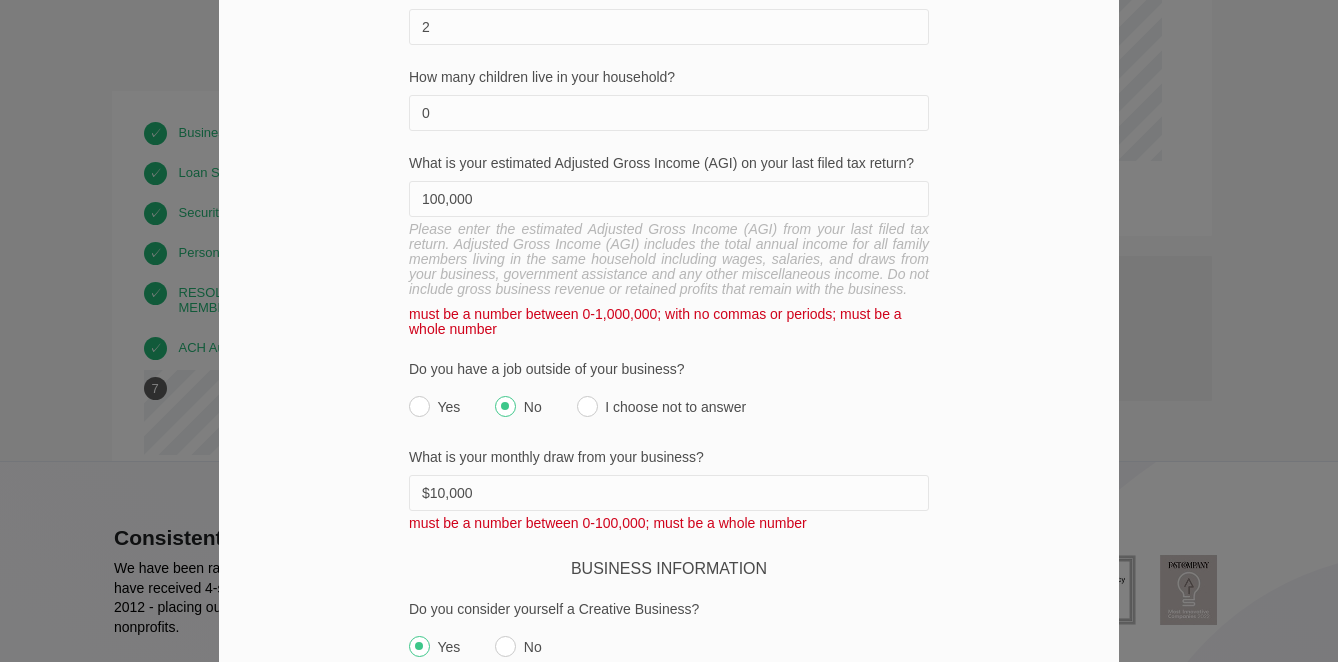 click on "$10,000" at bounding box center [669, 493] 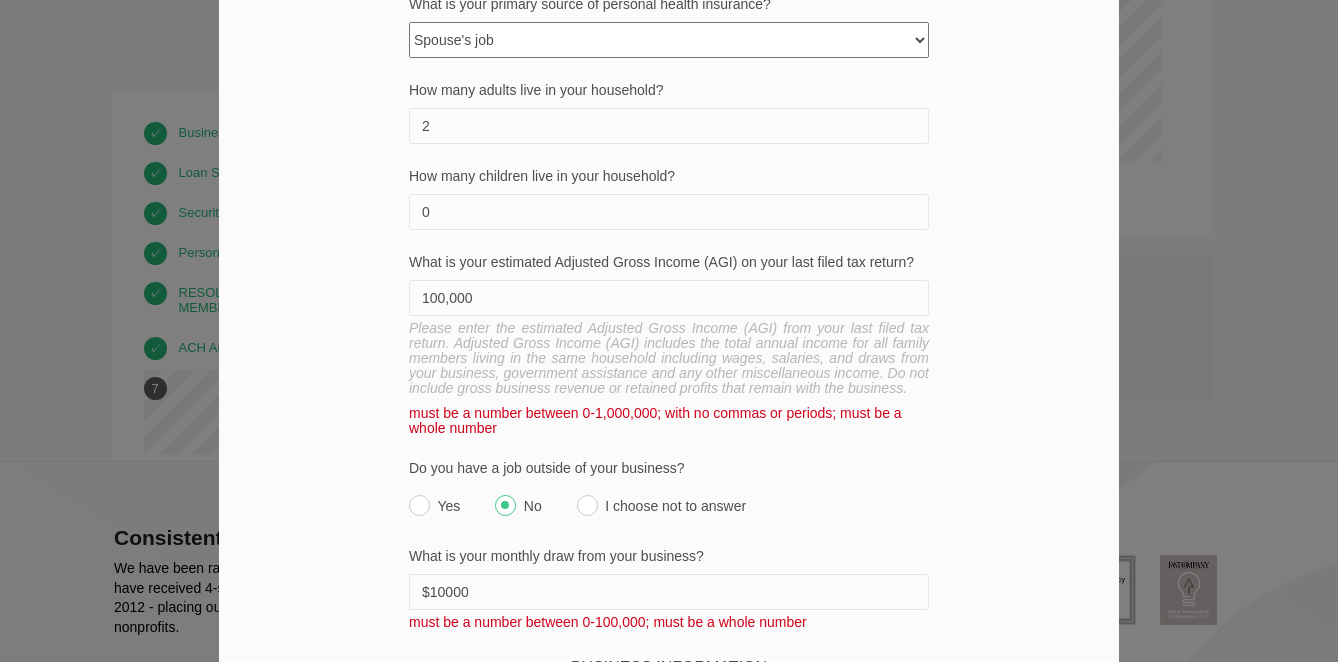 scroll, scrollTop: 895, scrollLeft: 0, axis: vertical 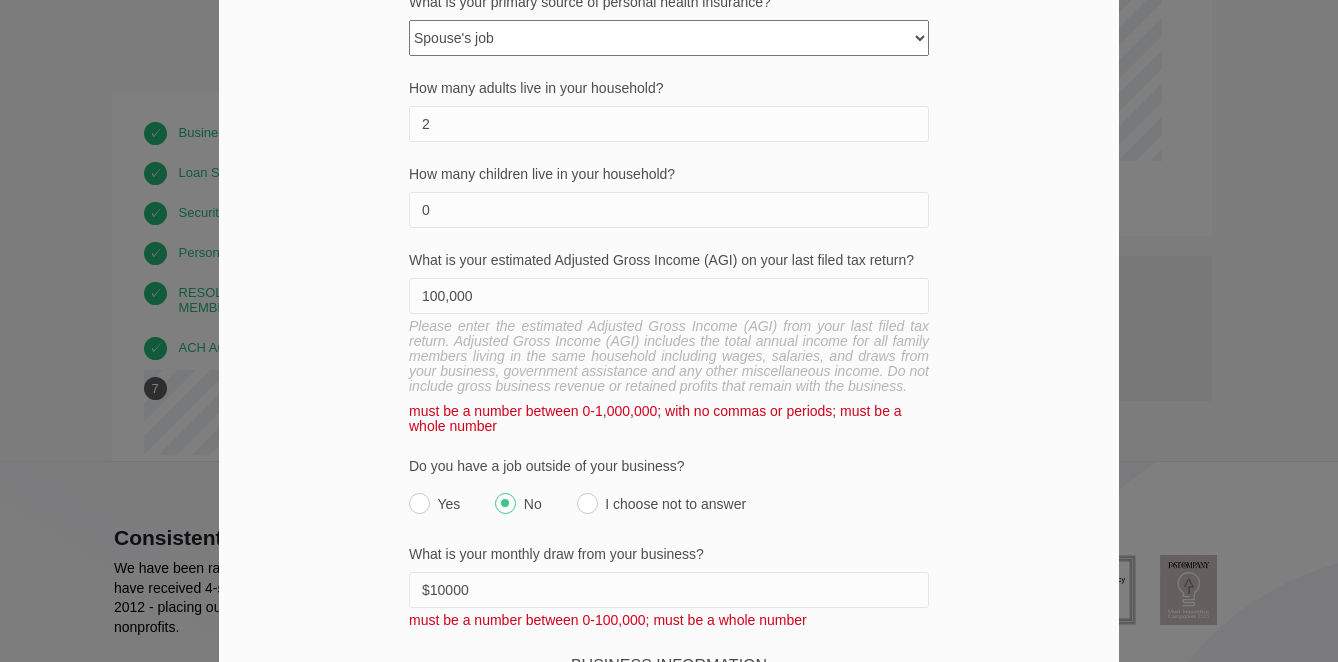 type on "$10000" 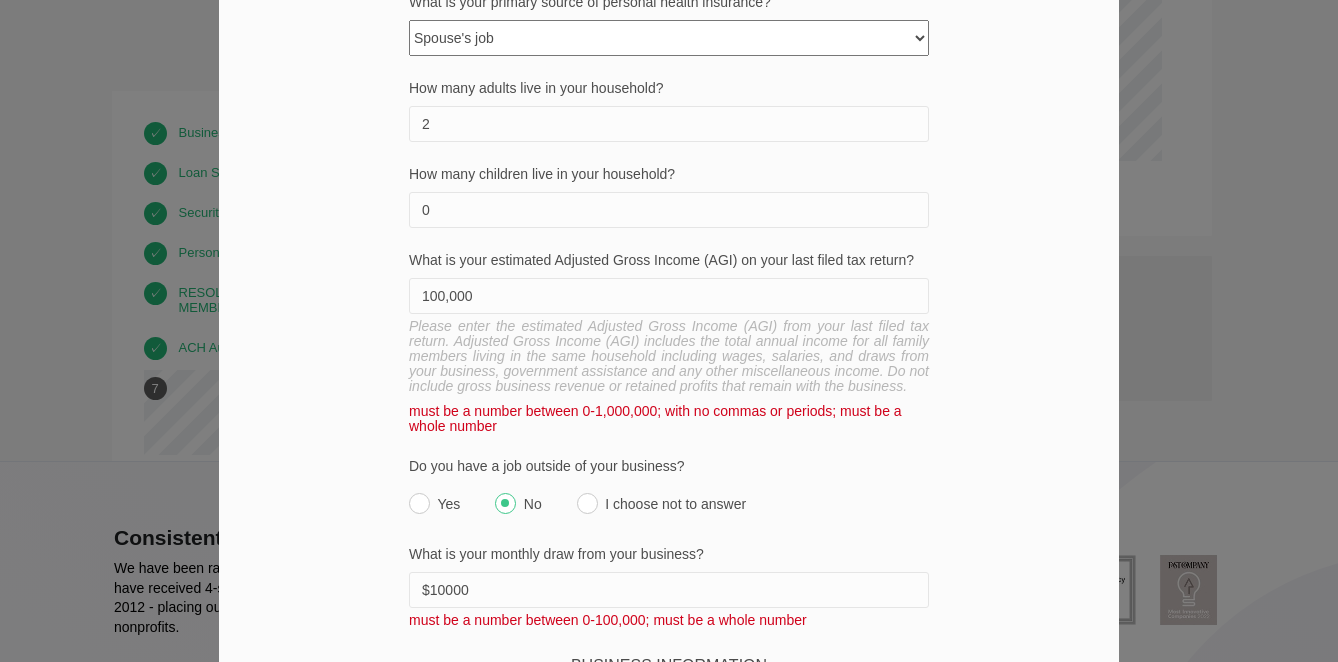 click on "100,000" at bounding box center (669, 296) 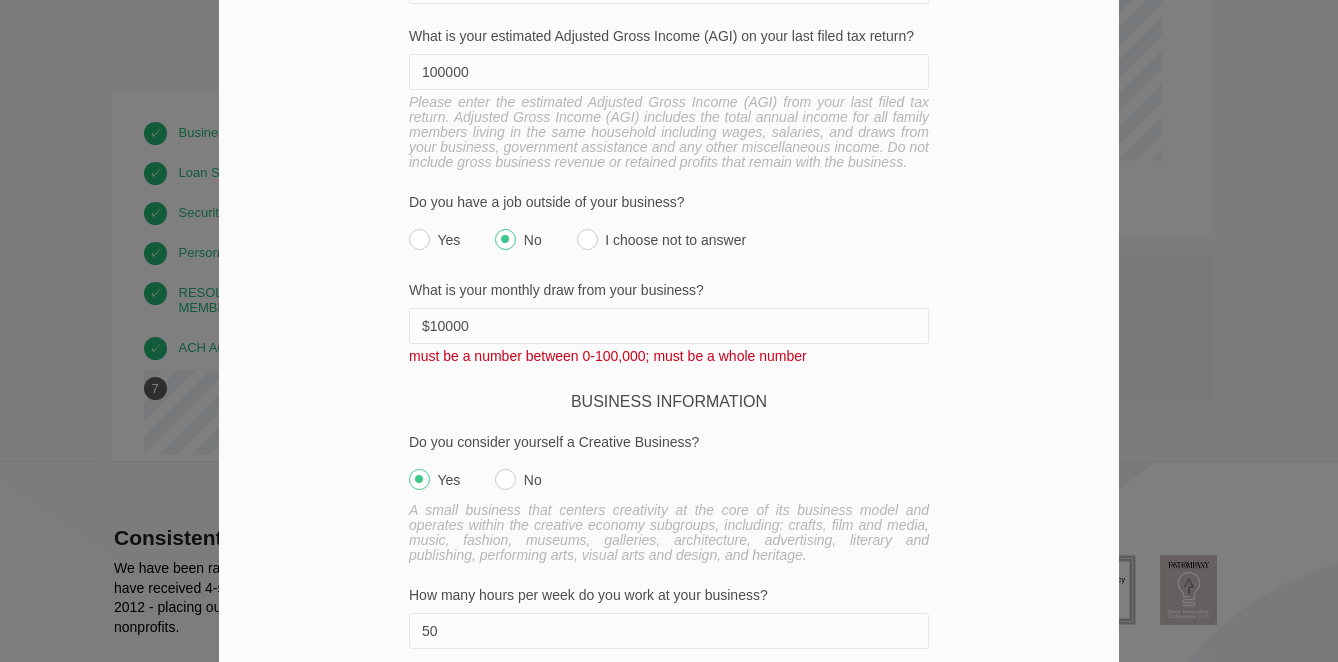 scroll, scrollTop: 1122, scrollLeft: 0, axis: vertical 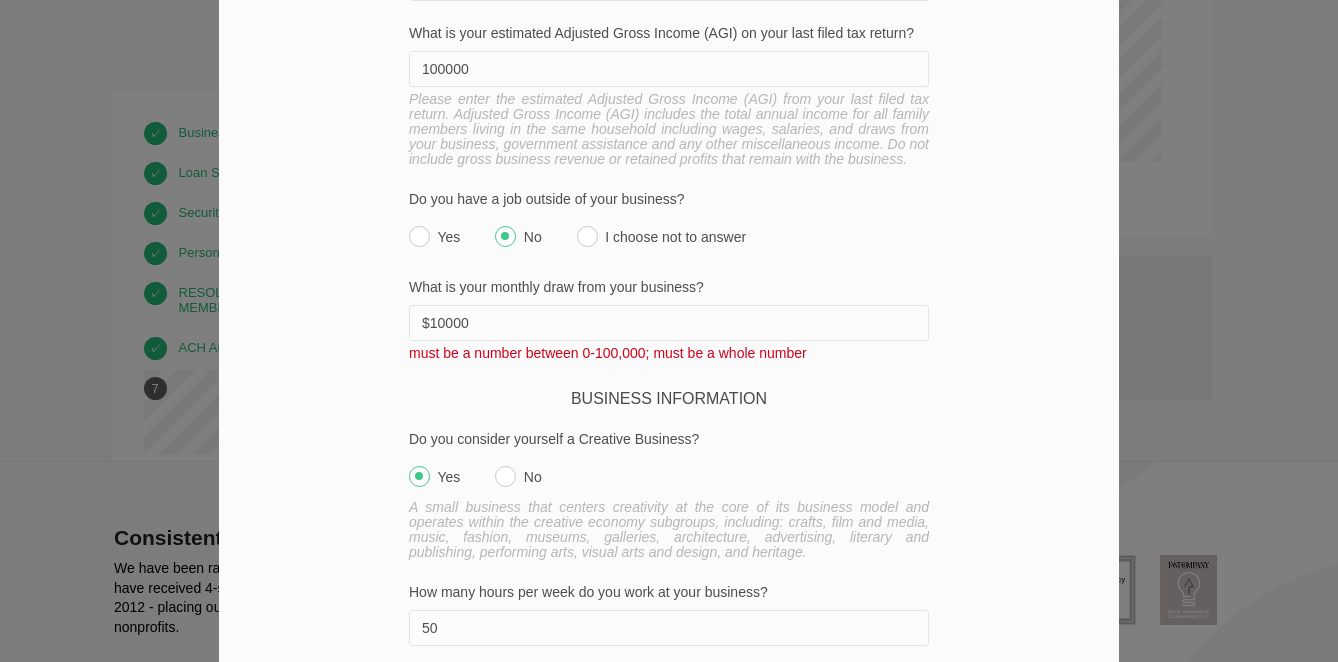 type on "100000" 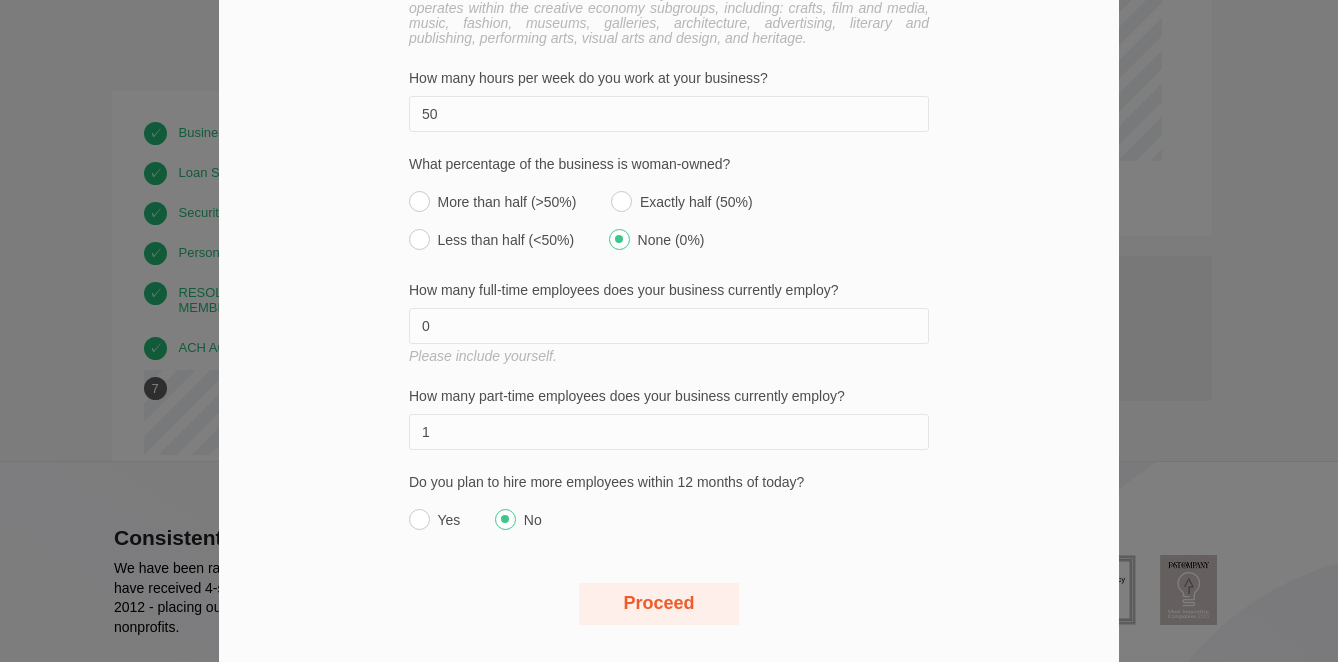 scroll, scrollTop: 1615, scrollLeft: 0, axis: vertical 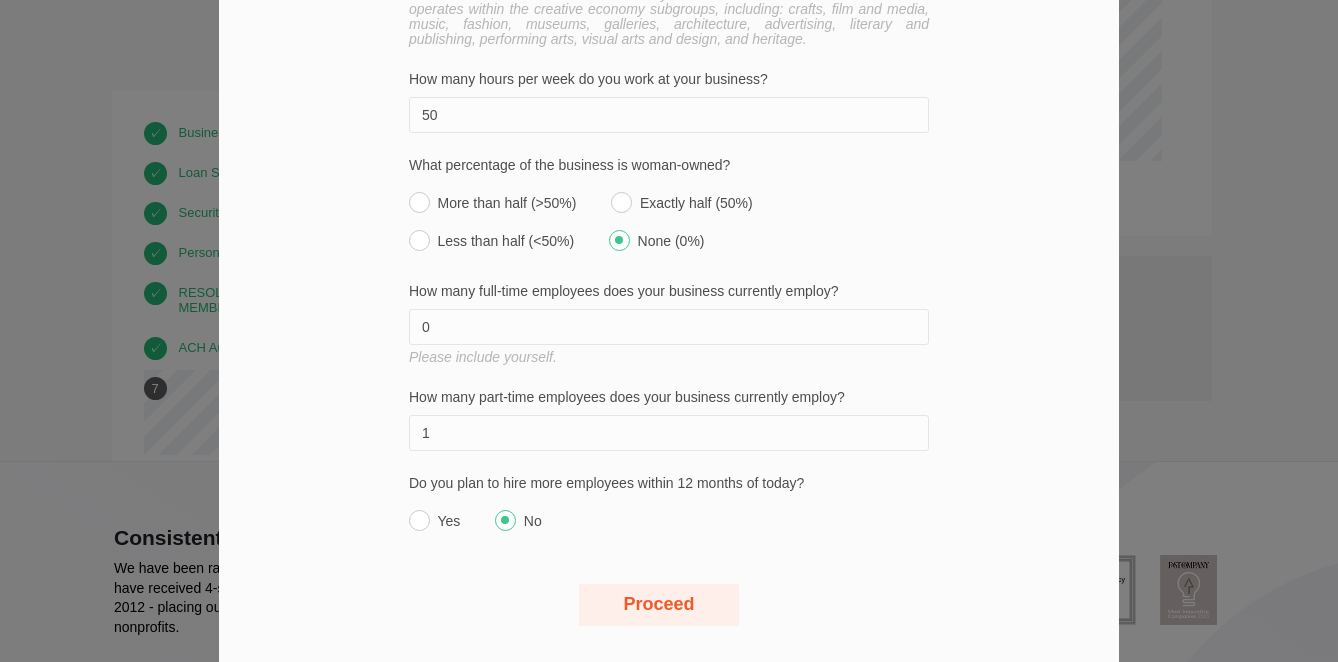 click on "Proceed" at bounding box center (659, 605) 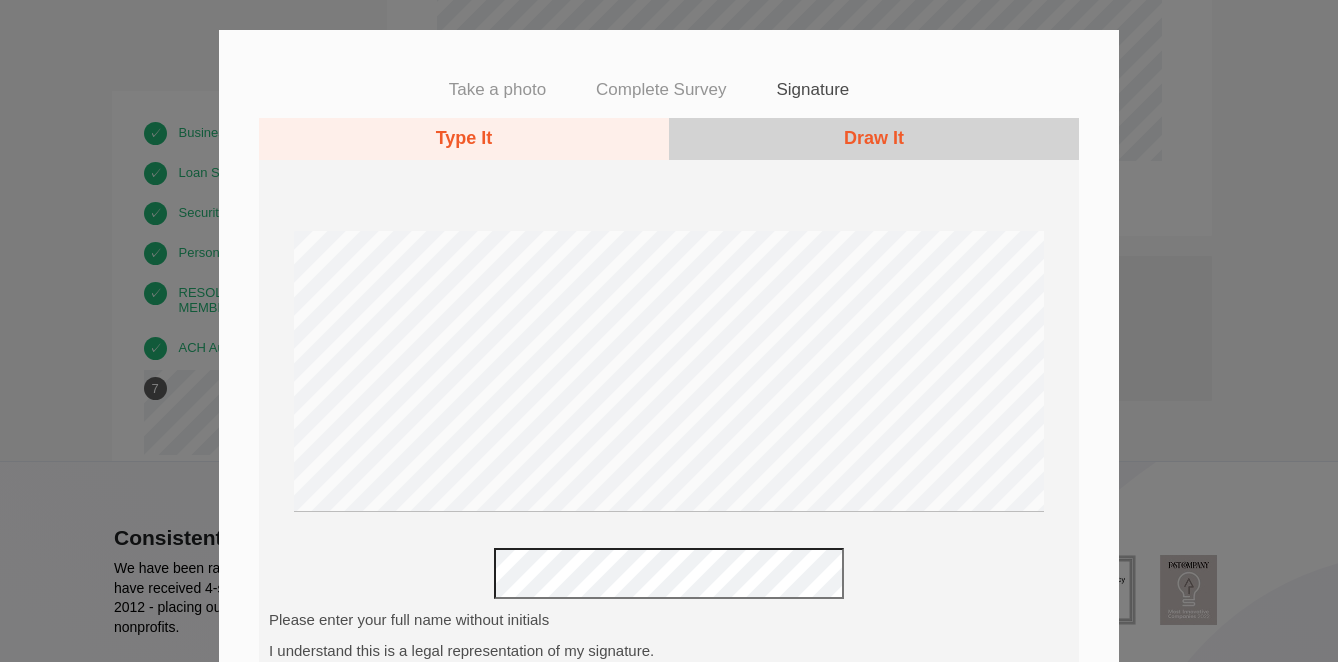 scroll, scrollTop: 0, scrollLeft: 0, axis: both 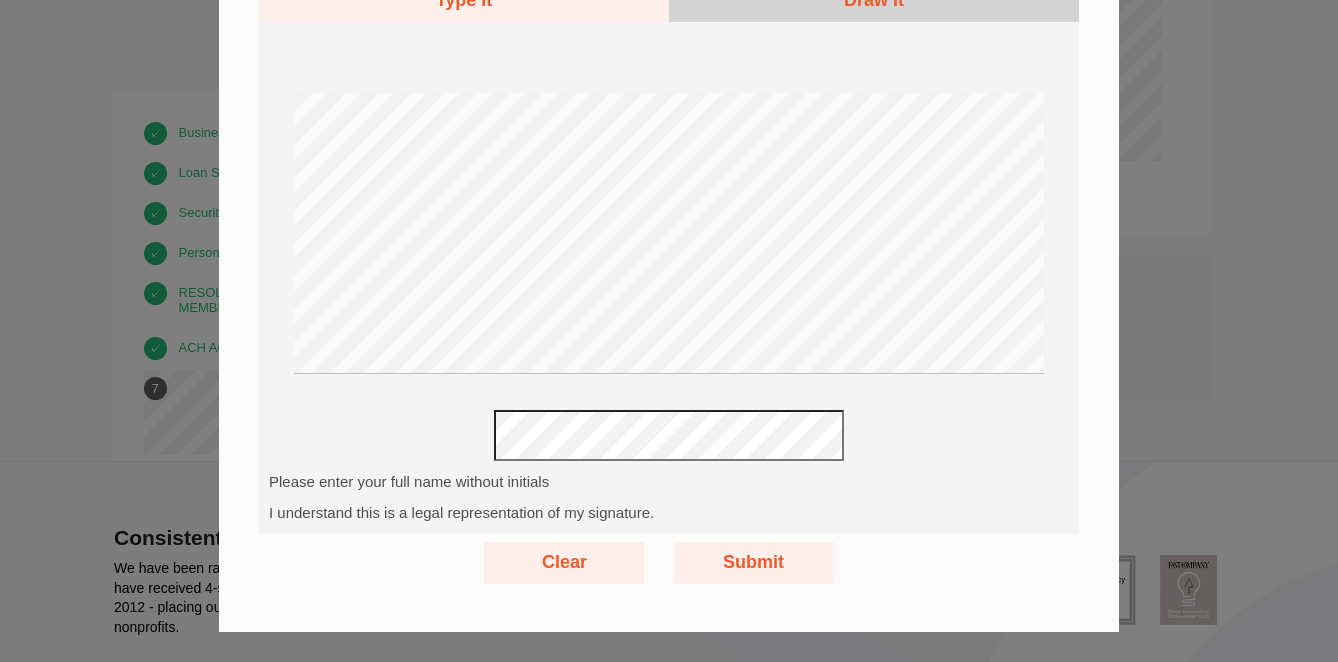 click on "Submit" at bounding box center (754, 563) 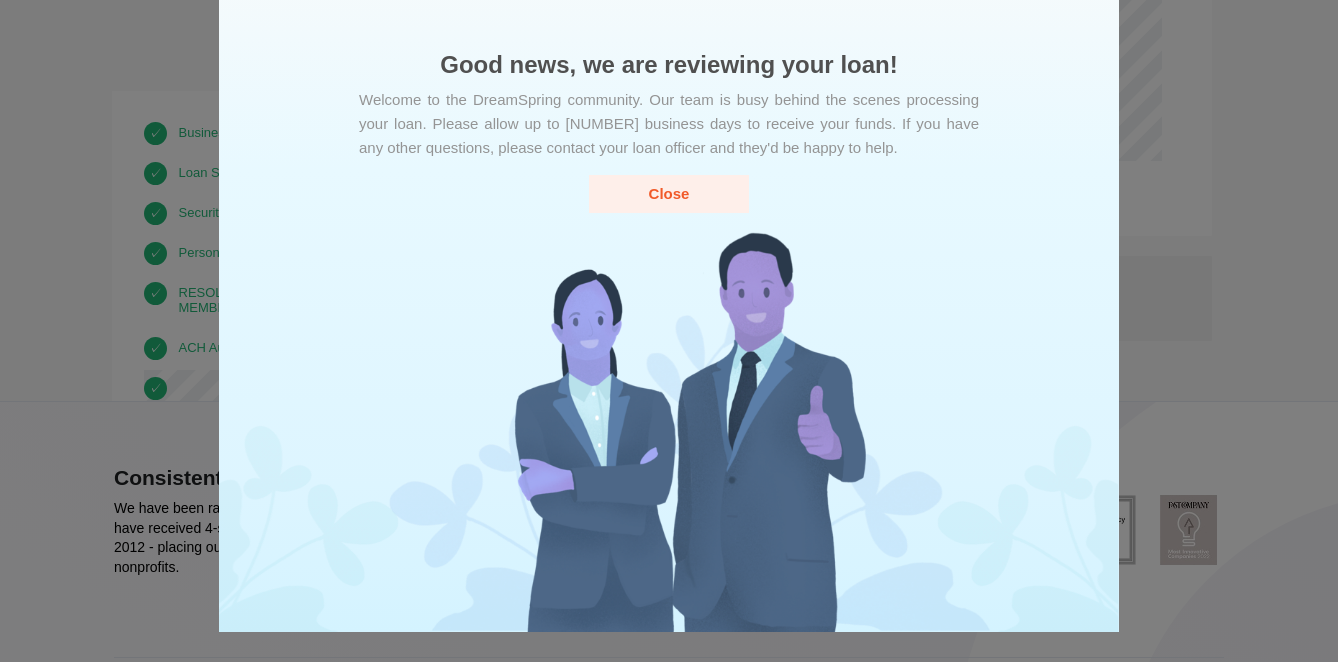 click on "Close" at bounding box center (669, 193) 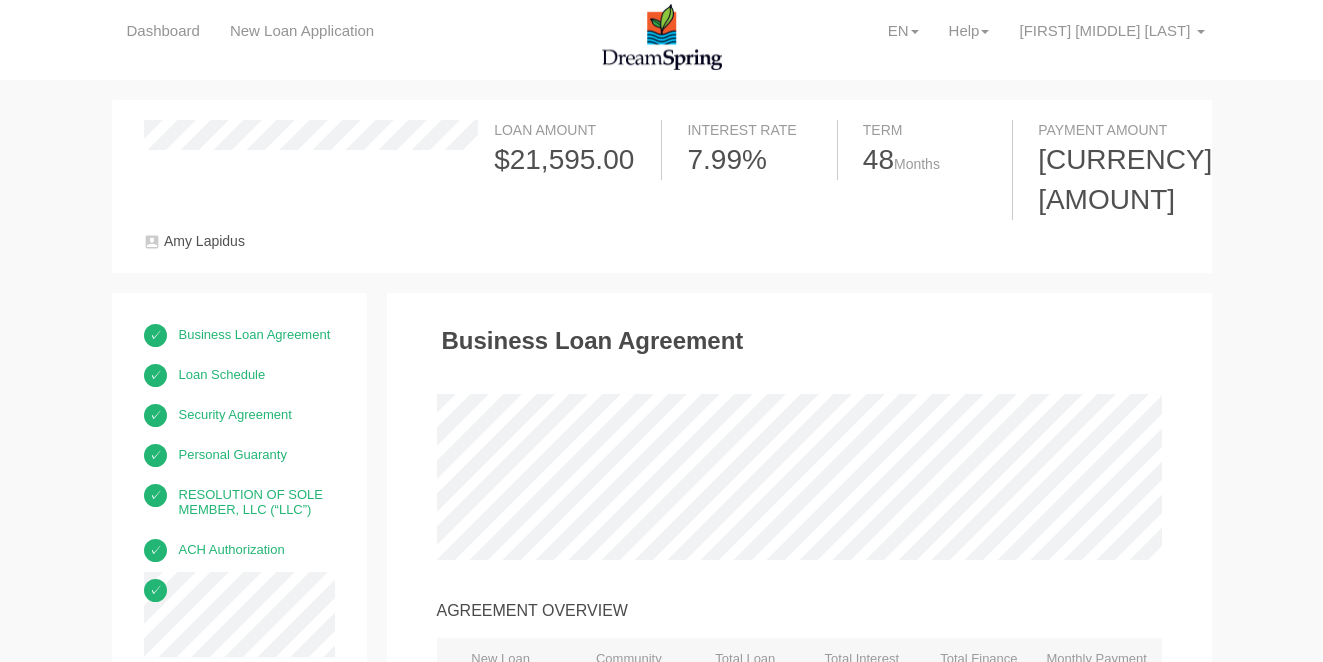 scroll, scrollTop: 0, scrollLeft: 0, axis: both 